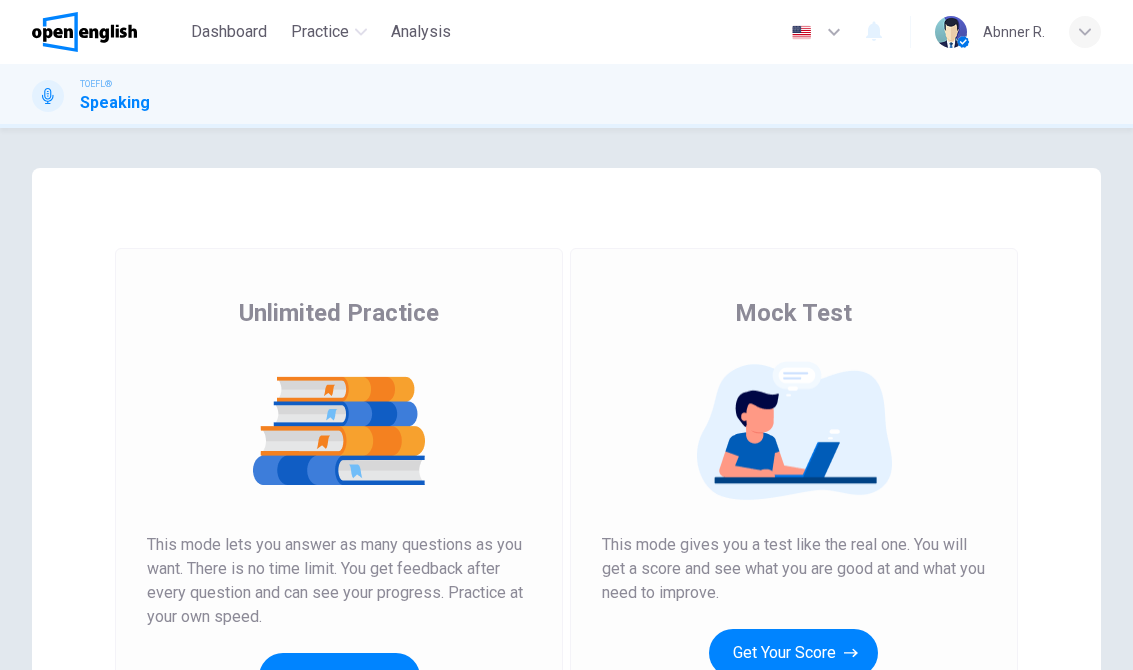 scroll, scrollTop: 0, scrollLeft: 0, axis: both 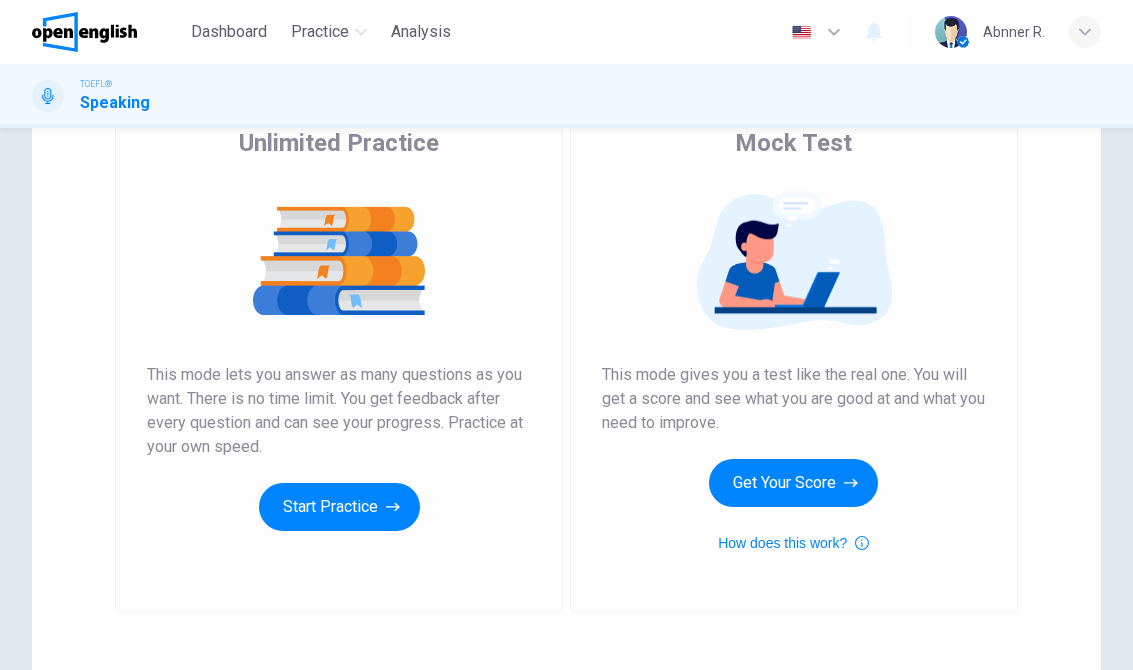 click on "Start Practice" at bounding box center [339, 507] 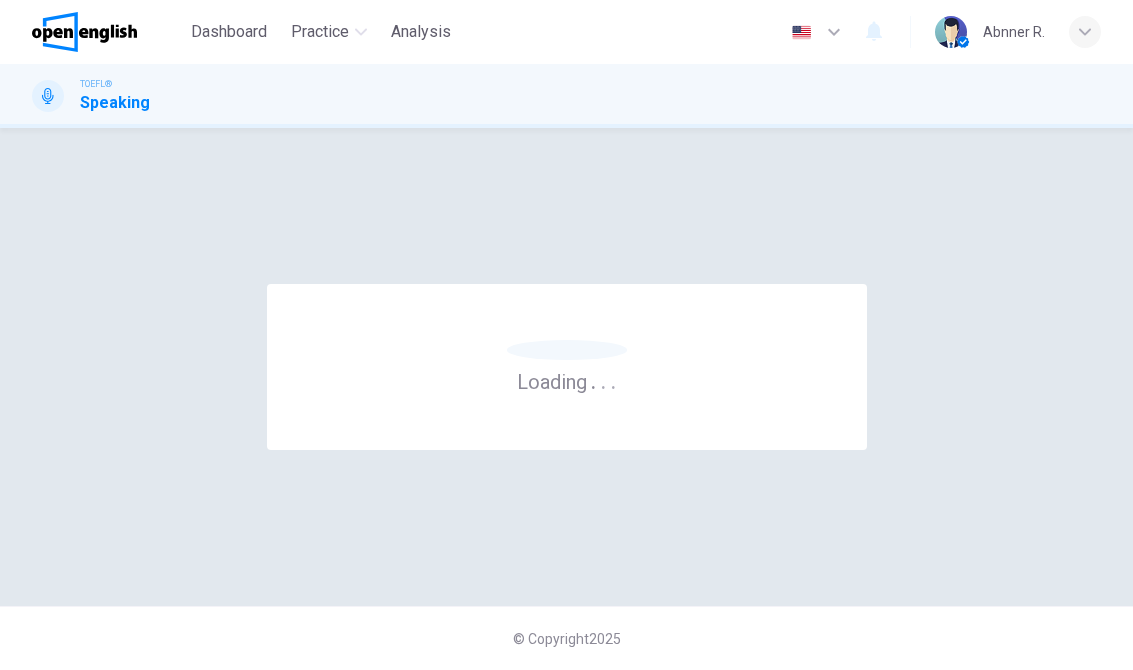 scroll, scrollTop: 0, scrollLeft: 0, axis: both 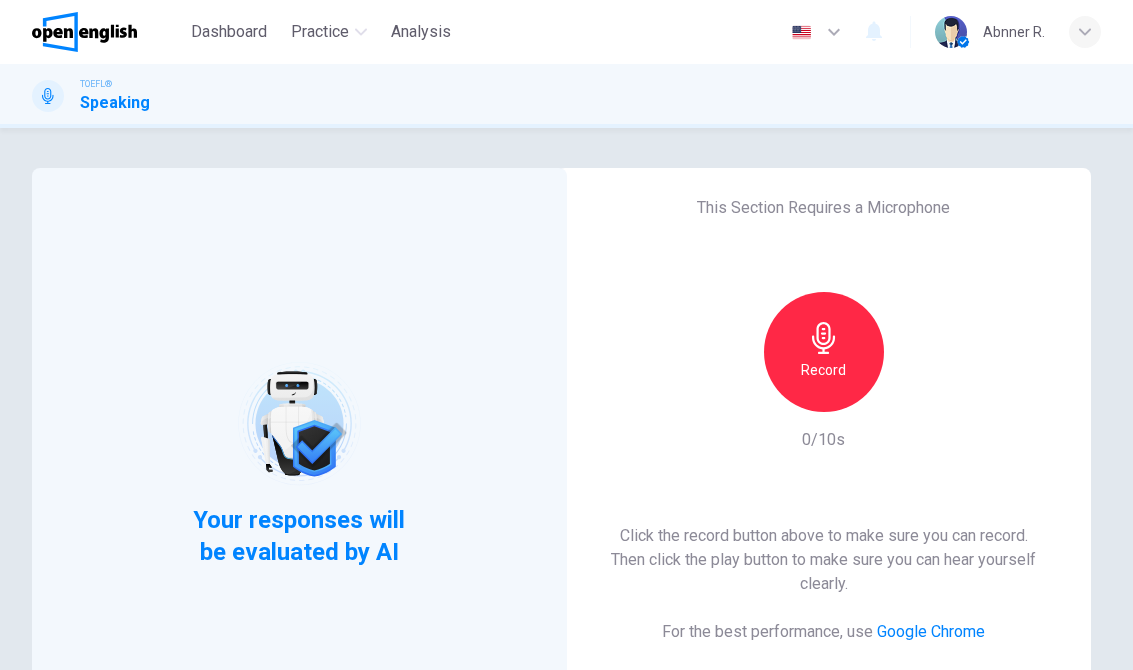 click at bounding box center (824, 338) 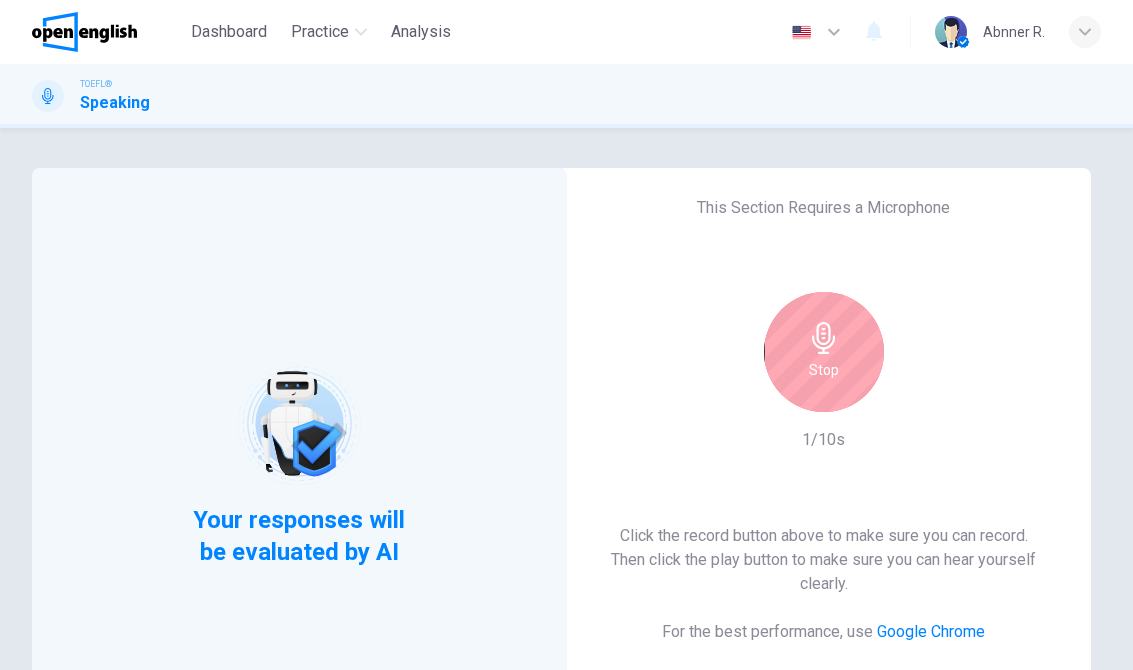 click at bounding box center (823, 338) 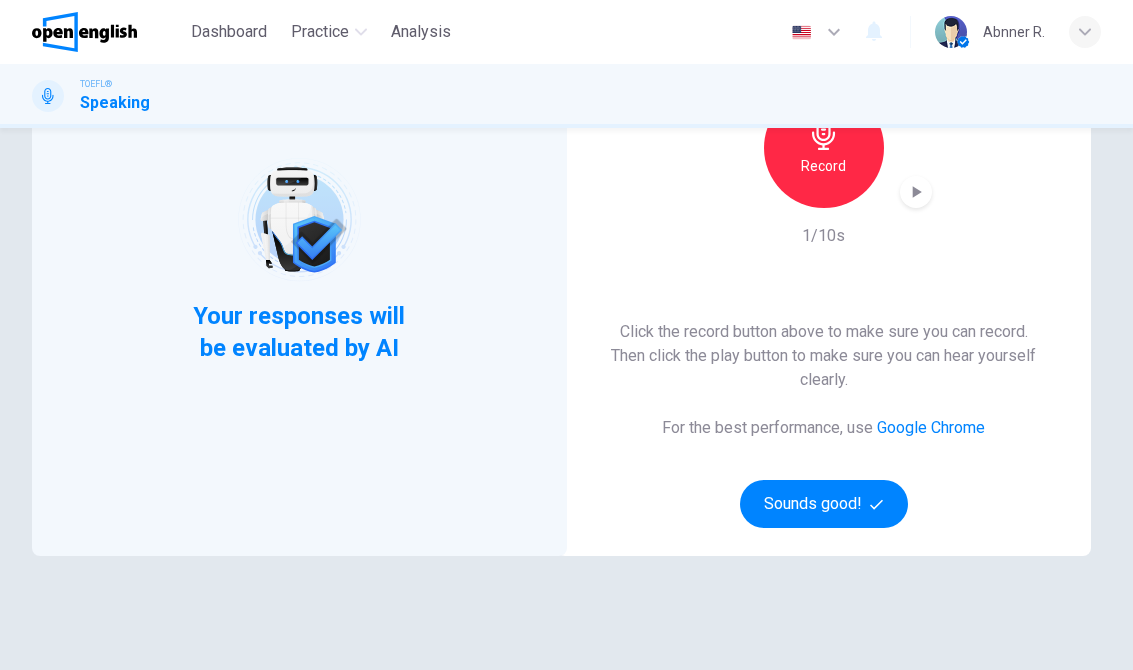 scroll, scrollTop: 209, scrollLeft: 0, axis: vertical 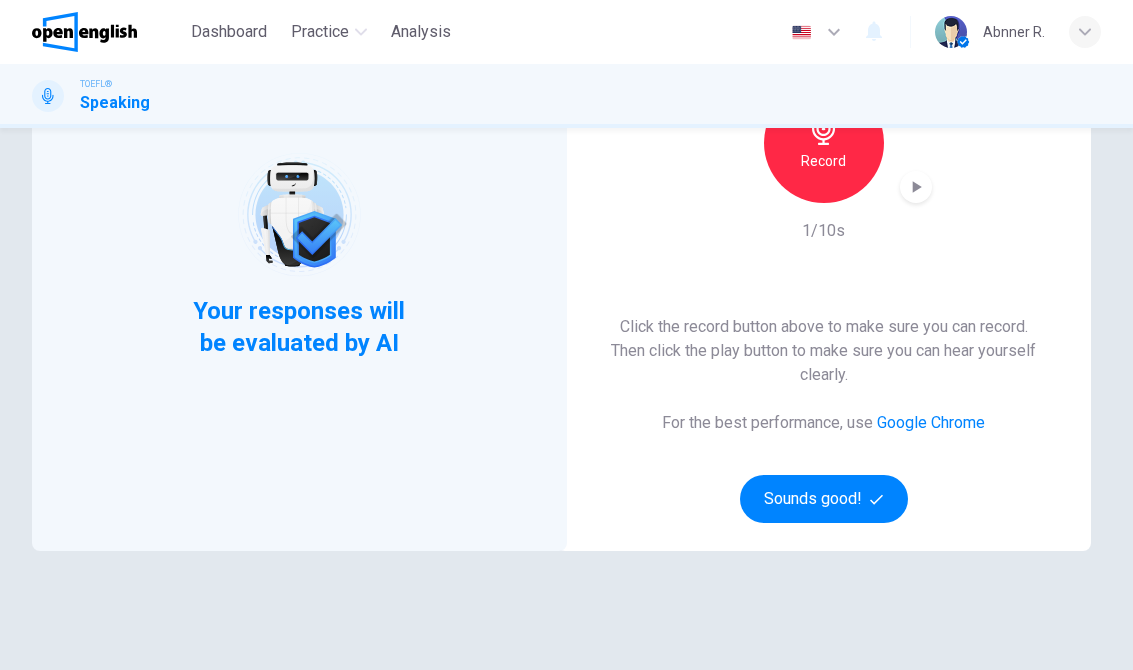 click on "Sounds good!" at bounding box center [824, 499] 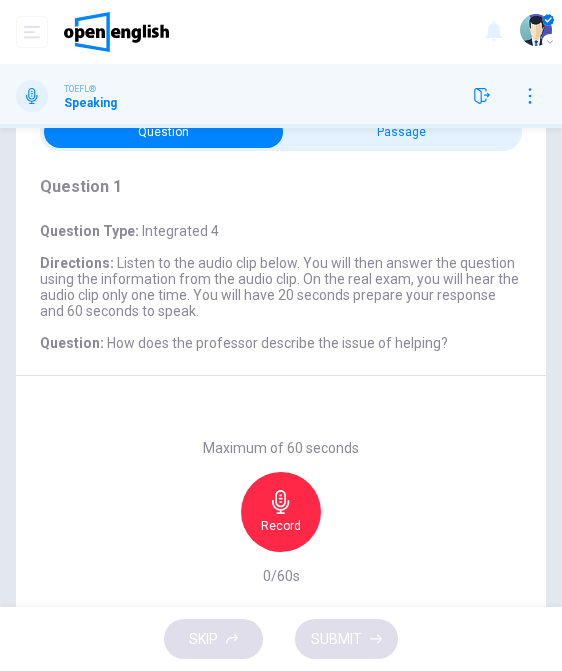 scroll, scrollTop: 31, scrollLeft: 0, axis: vertical 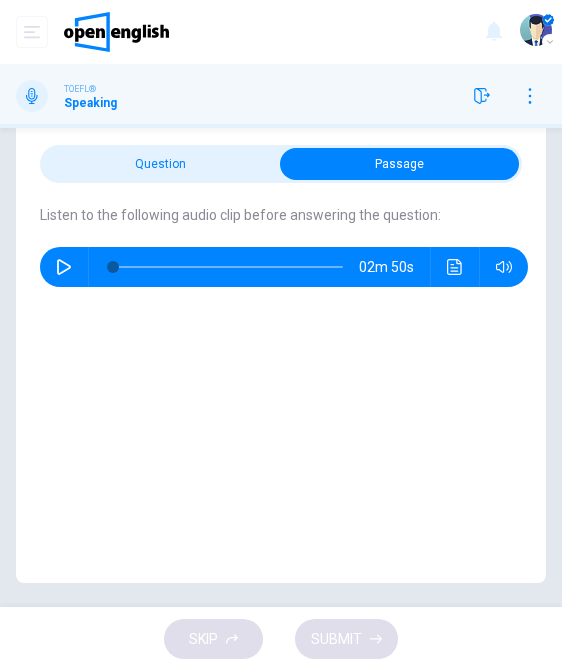 click at bounding box center (64, 267) 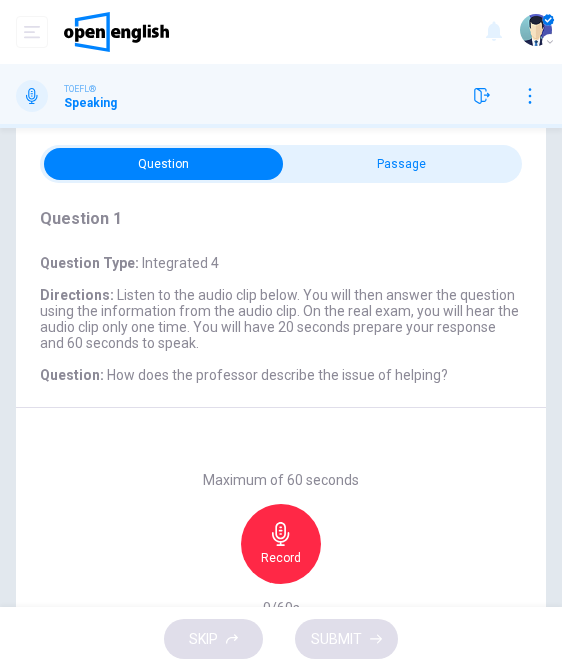 click at bounding box center (281, 534) 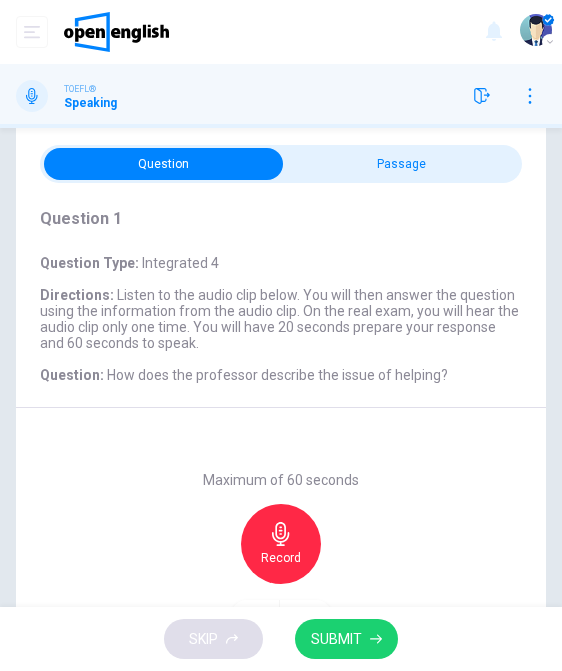 click on "SUBMIT" at bounding box center [336, 639] 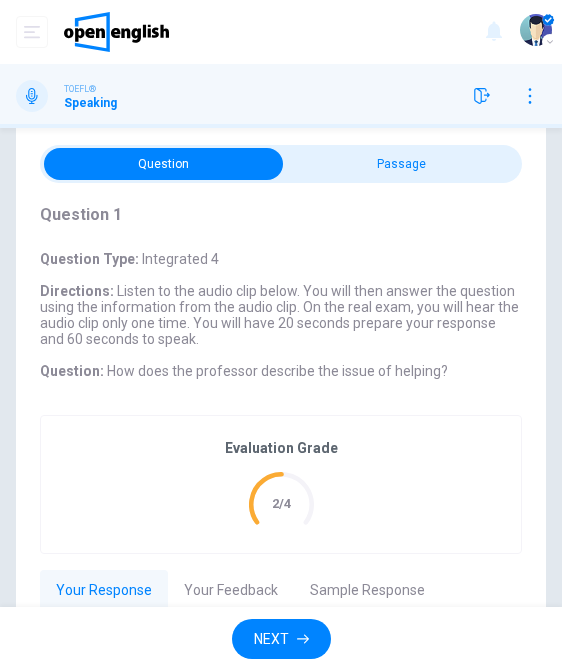 scroll, scrollTop: 4, scrollLeft: 0, axis: vertical 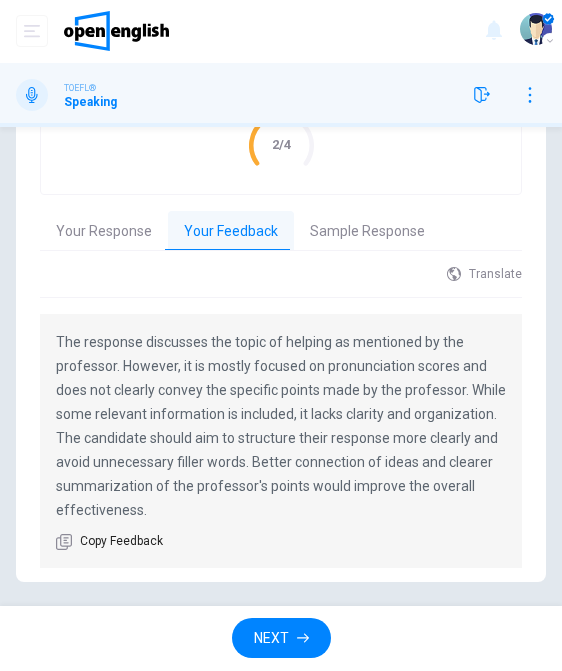 click on "NEXT" at bounding box center [281, 639] 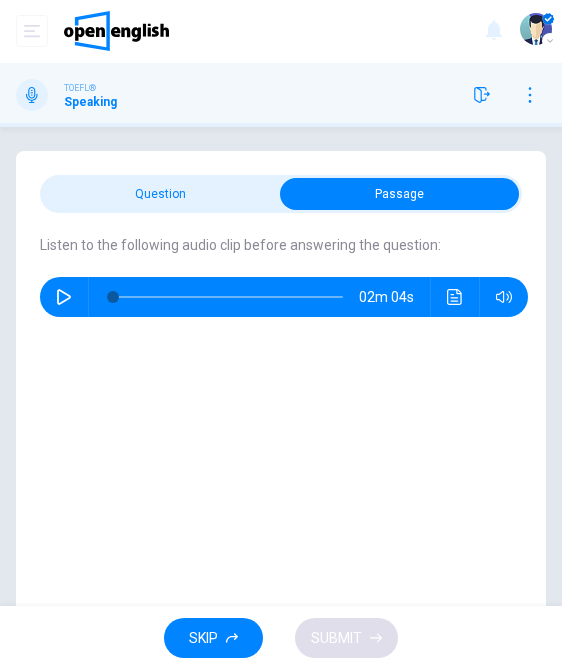 click at bounding box center (64, 298) 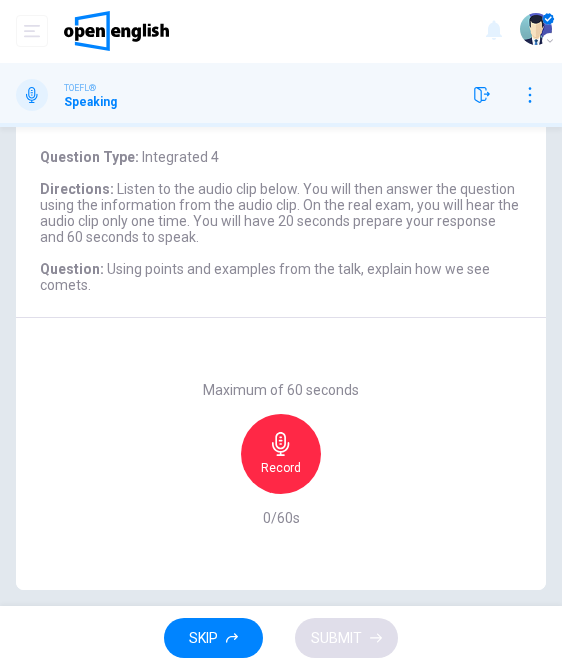 scroll, scrollTop: 129, scrollLeft: 0, axis: vertical 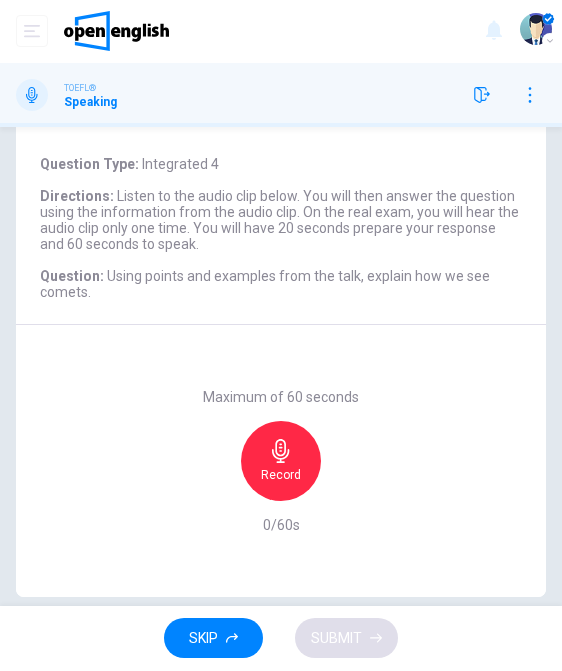 click on "Record" at bounding box center [281, 462] 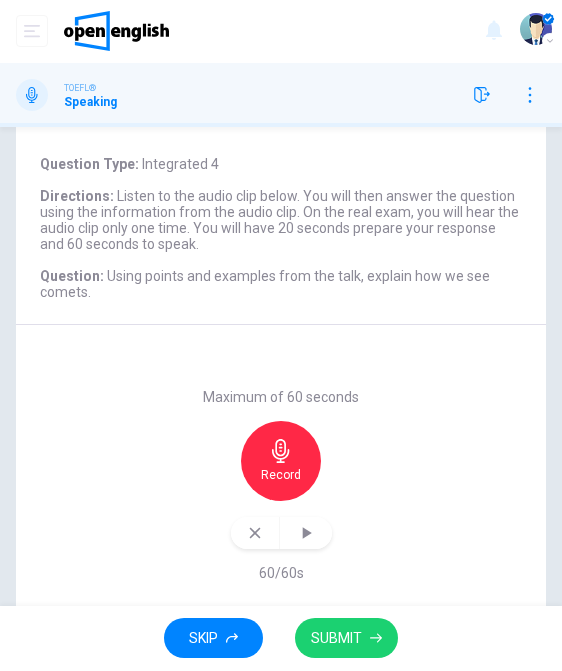 click on "SKIP SUBMIT" at bounding box center [281, 639] 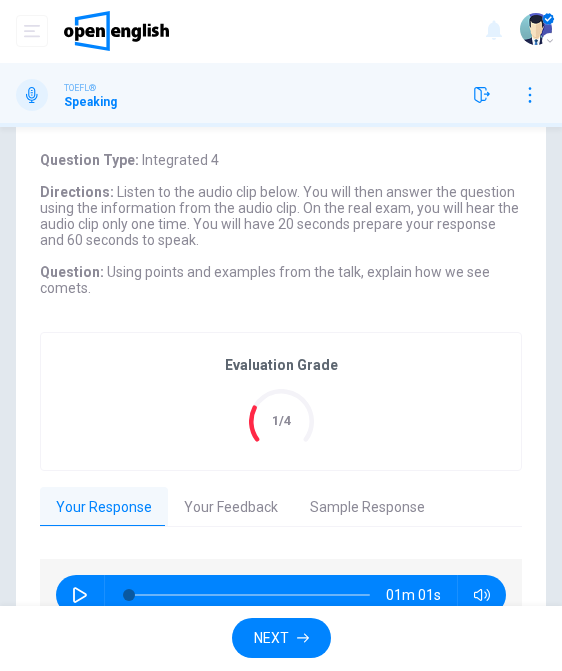scroll, scrollTop: 4, scrollLeft: 0, axis: vertical 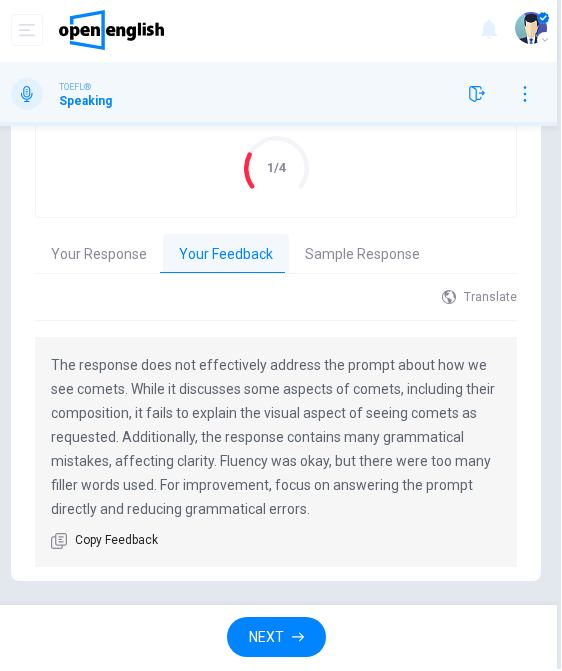 click on "Sample Response" at bounding box center (363, 257) 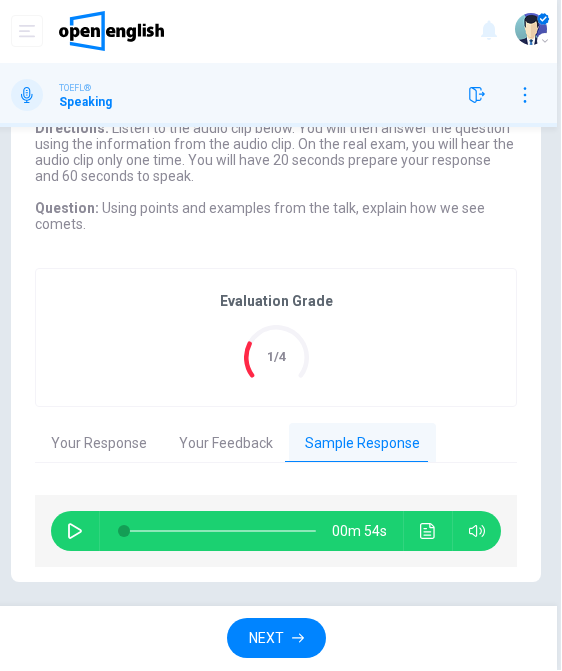 scroll, scrollTop: 196, scrollLeft: 0, axis: vertical 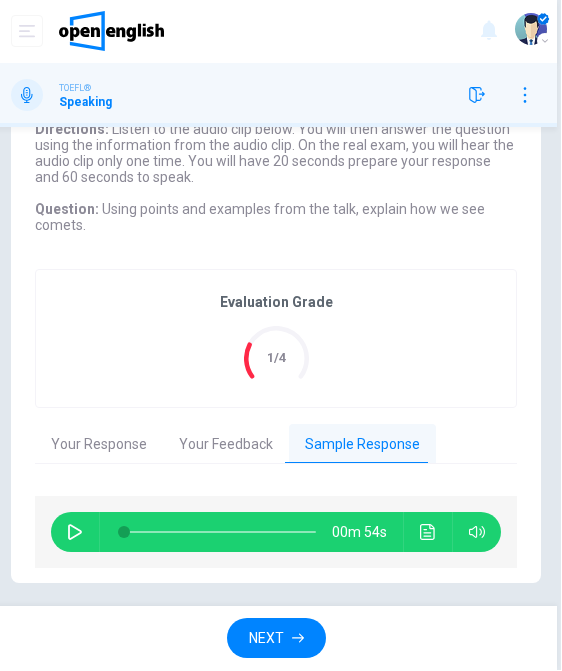 click at bounding box center (76, 533) 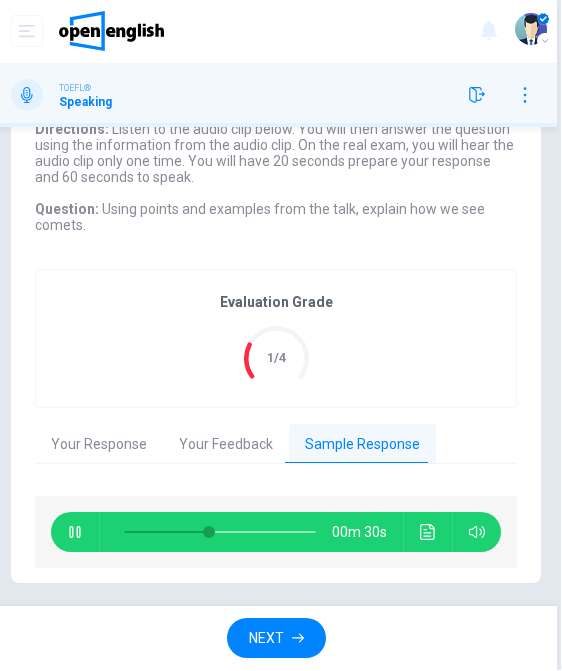 click on "NEXT" at bounding box center (277, 639) 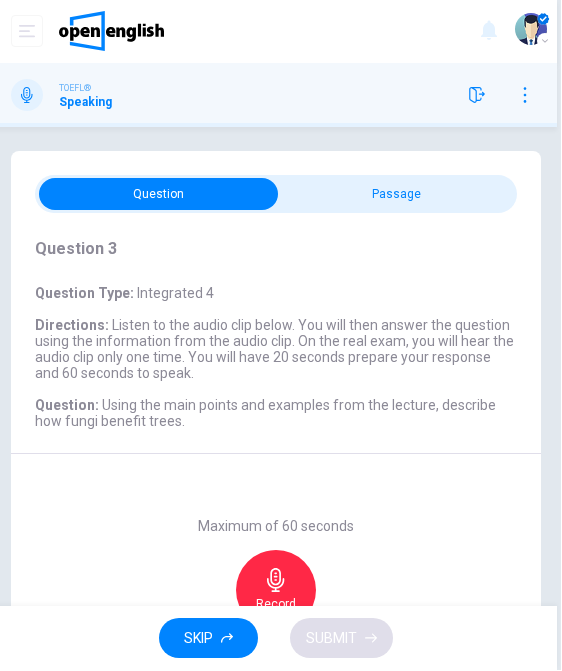click at bounding box center (478, 96) 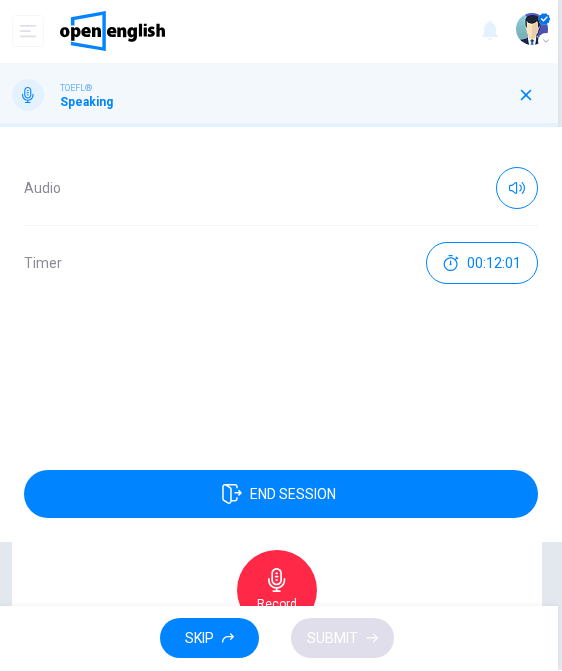 click on "END SESSION" at bounding box center (281, 495) 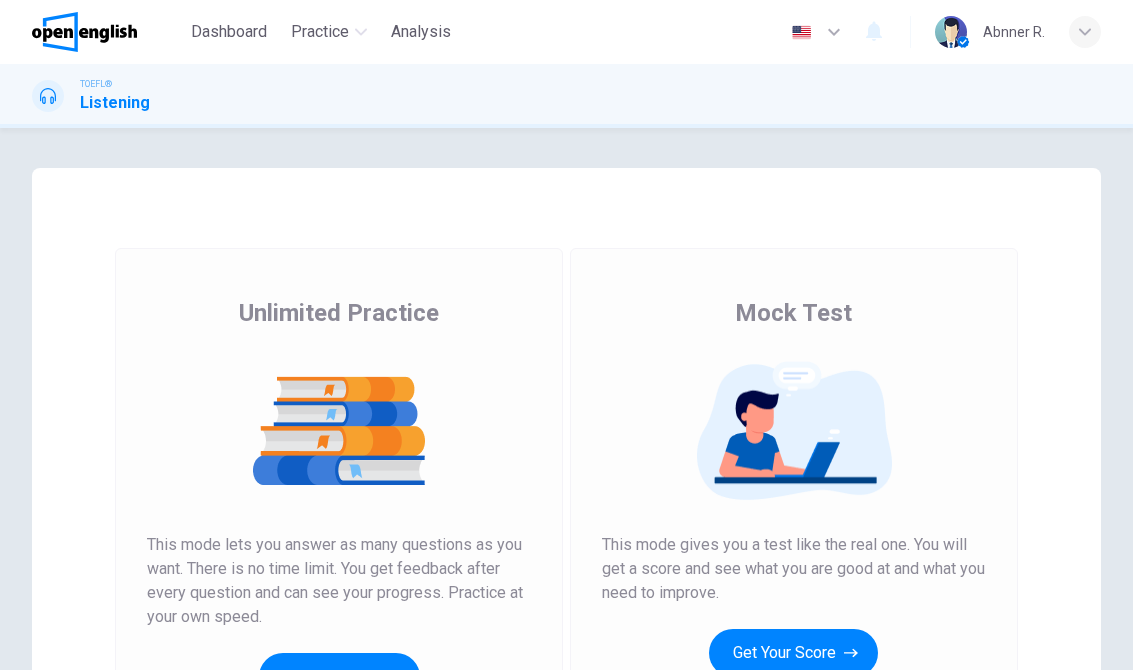 scroll, scrollTop: 0, scrollLeft: 0, axis: both 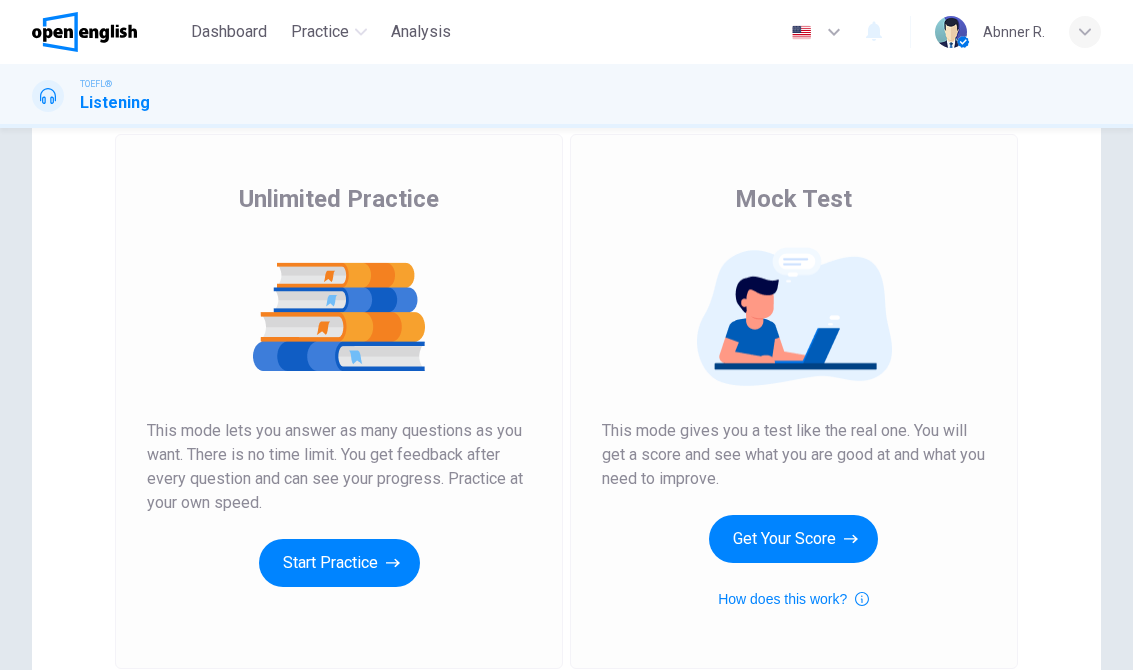 click on "Start Practice" at bounding box center (339, 563) 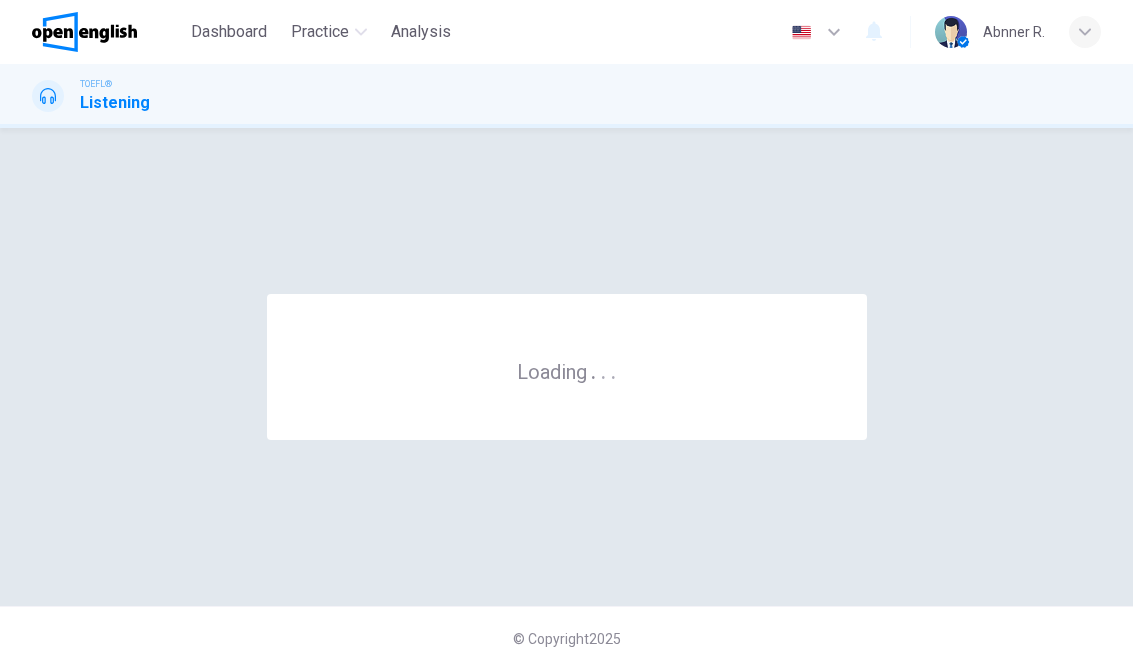 scroll, scrollTop: 0, scrollLeft: 0, axis: both 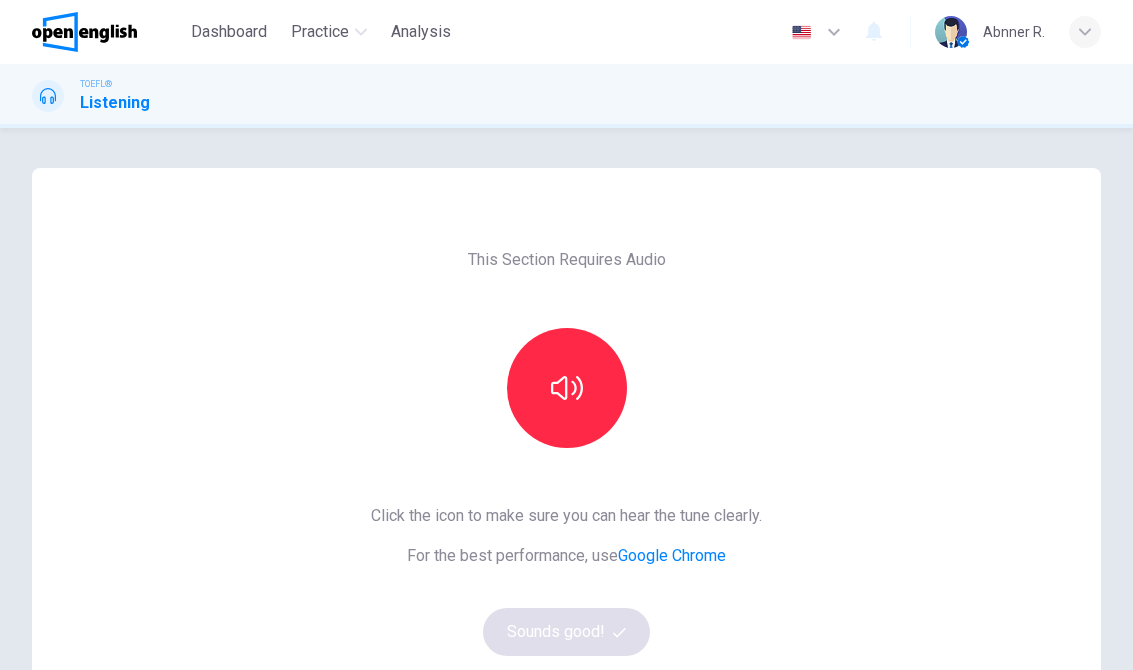 click at bounding box center (567, 388) 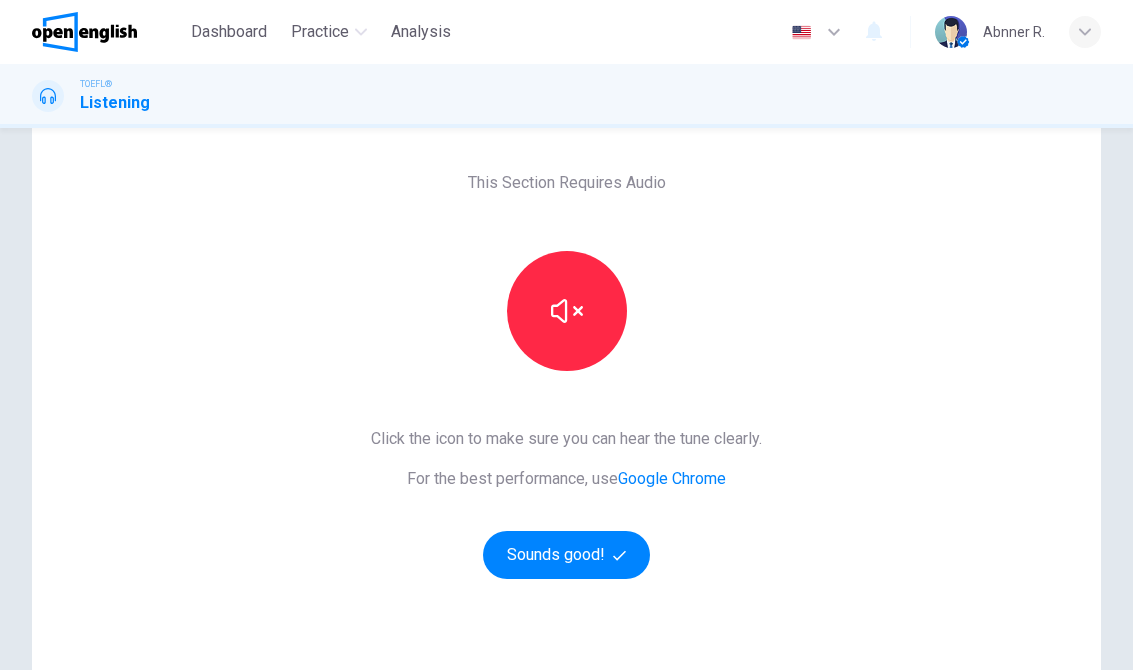 scroll, scrollTop: 117, scrollLeft: 0, axis: vertical 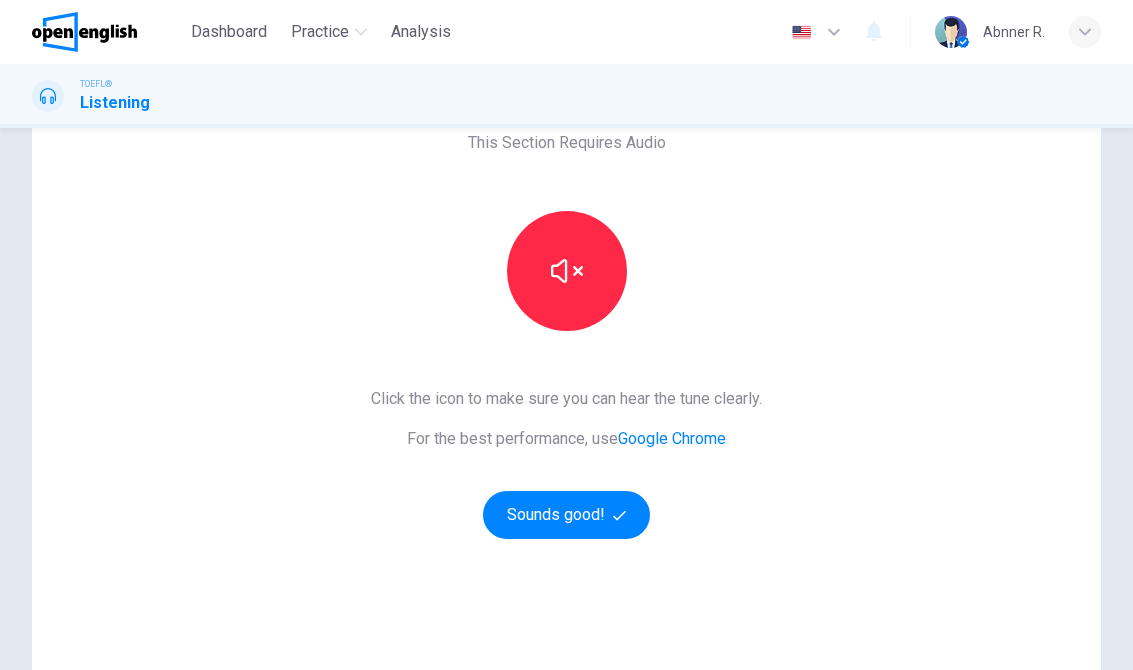 click on "Sounds good!" at bounding box center [567, 515] 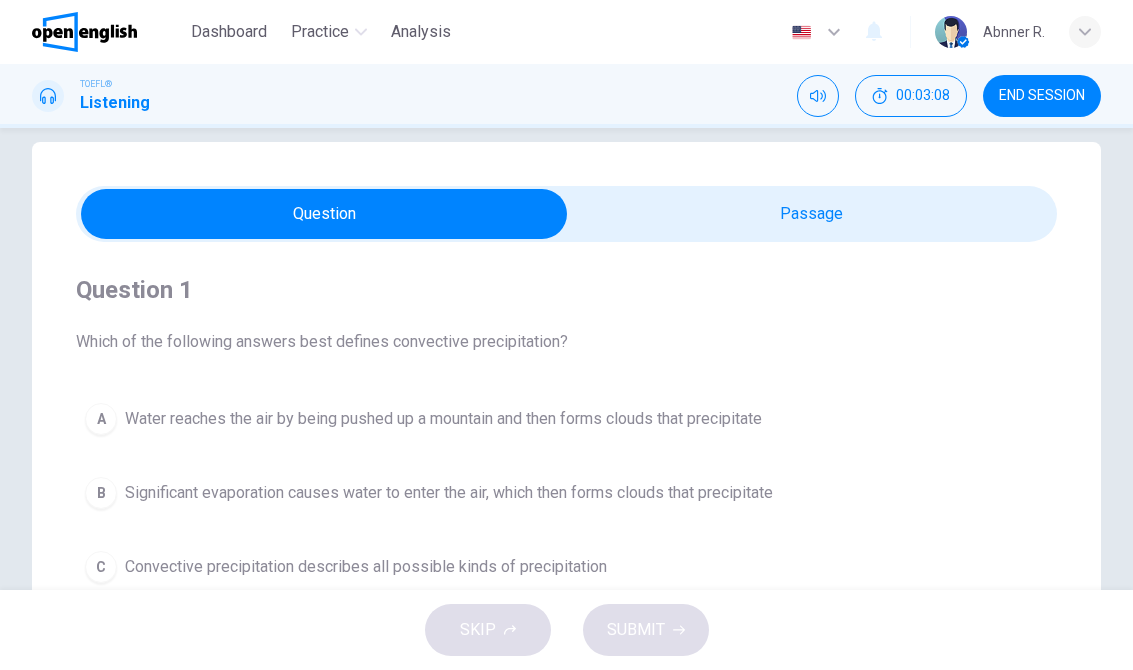 scroll, scrollTop: 14, scrollLeft: 0, axis: vertical 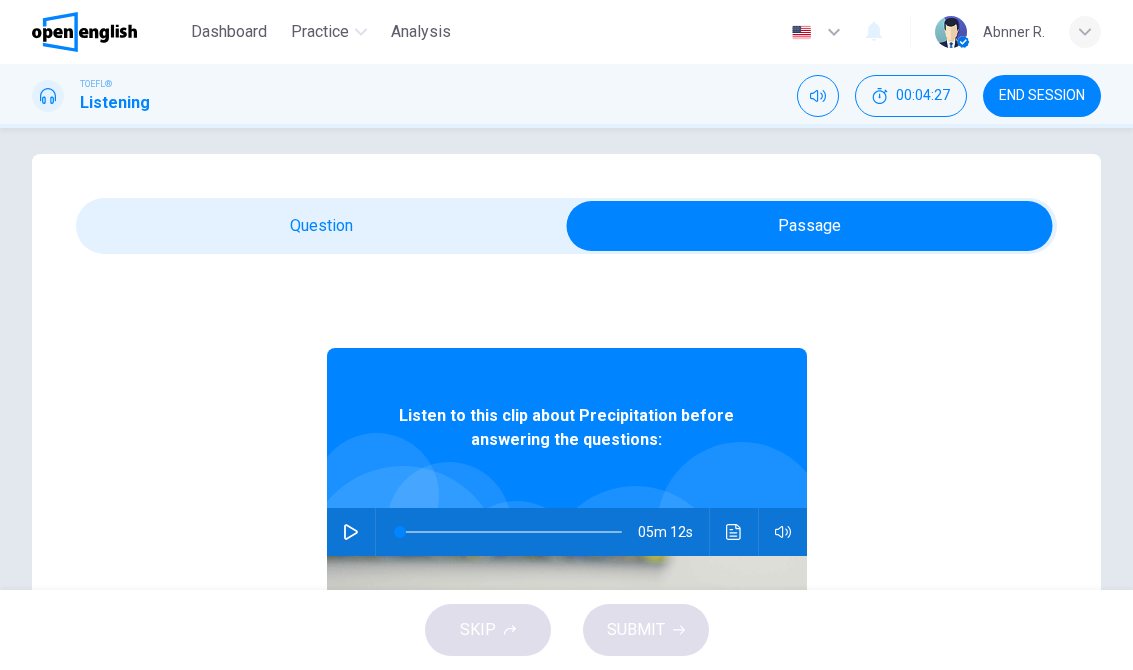 click at bounding box center (351, 532) 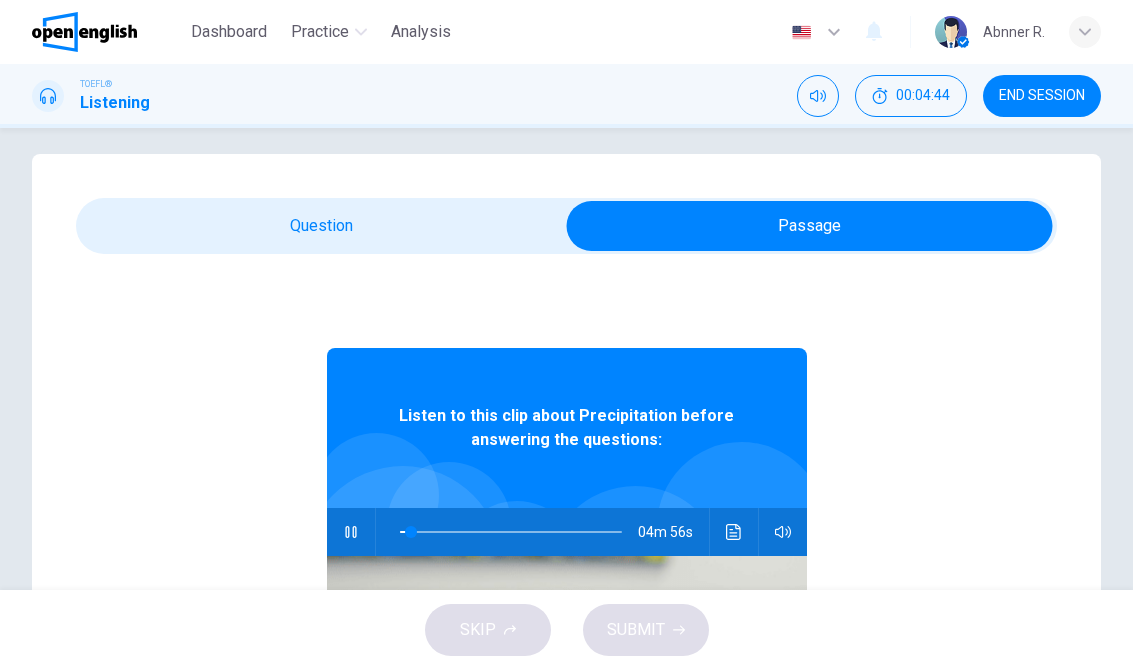 click at bounding box center [351, 532] 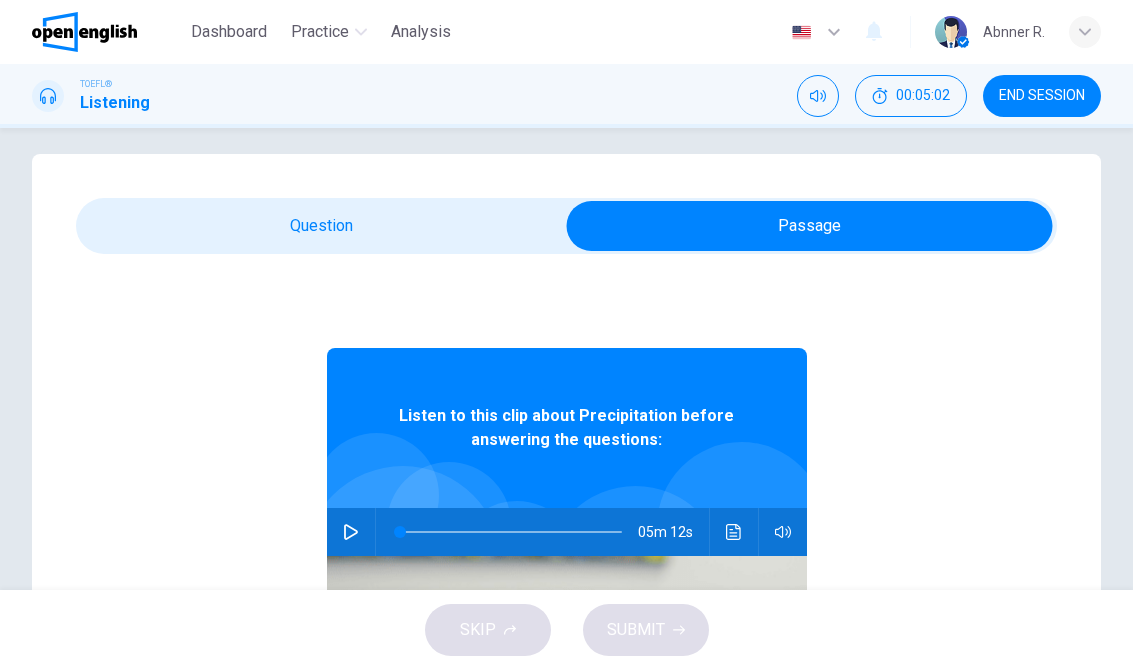 click on "05m 12s" at bounding box center (567, 532) 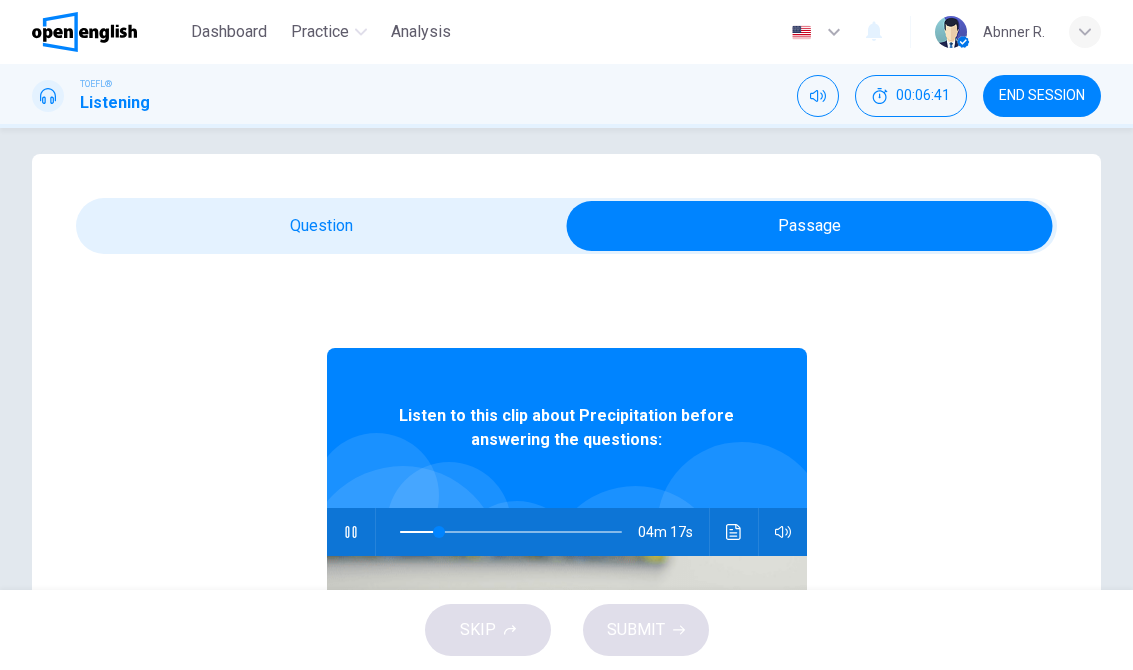 click at bounding box center [351, 532] 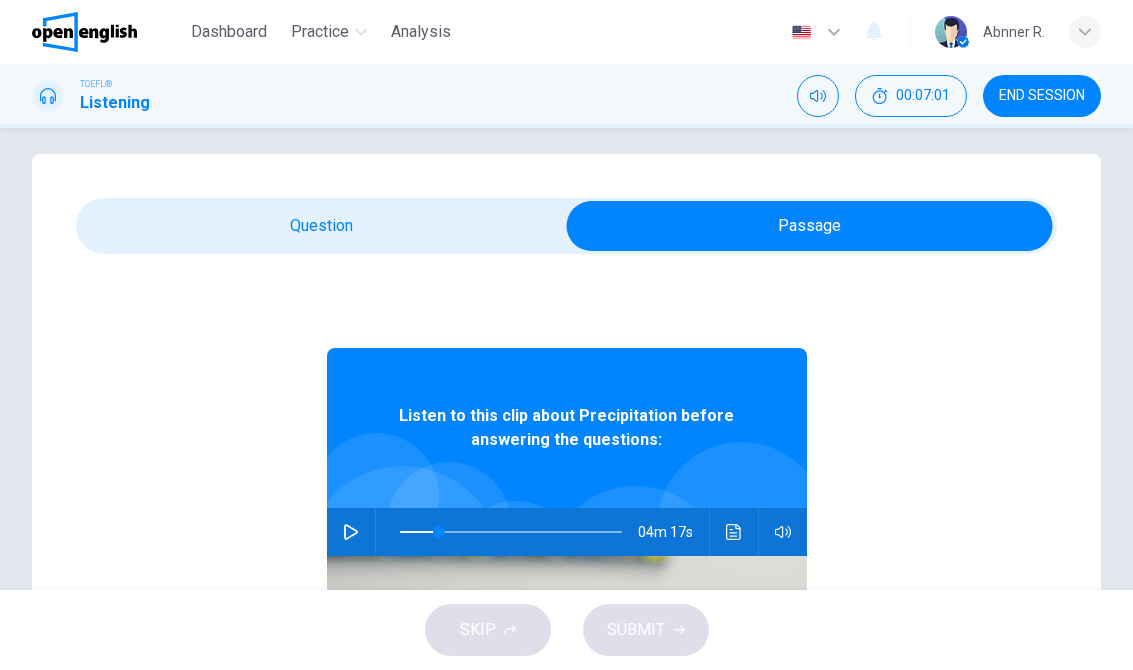 click at bounding box center [351, 532] 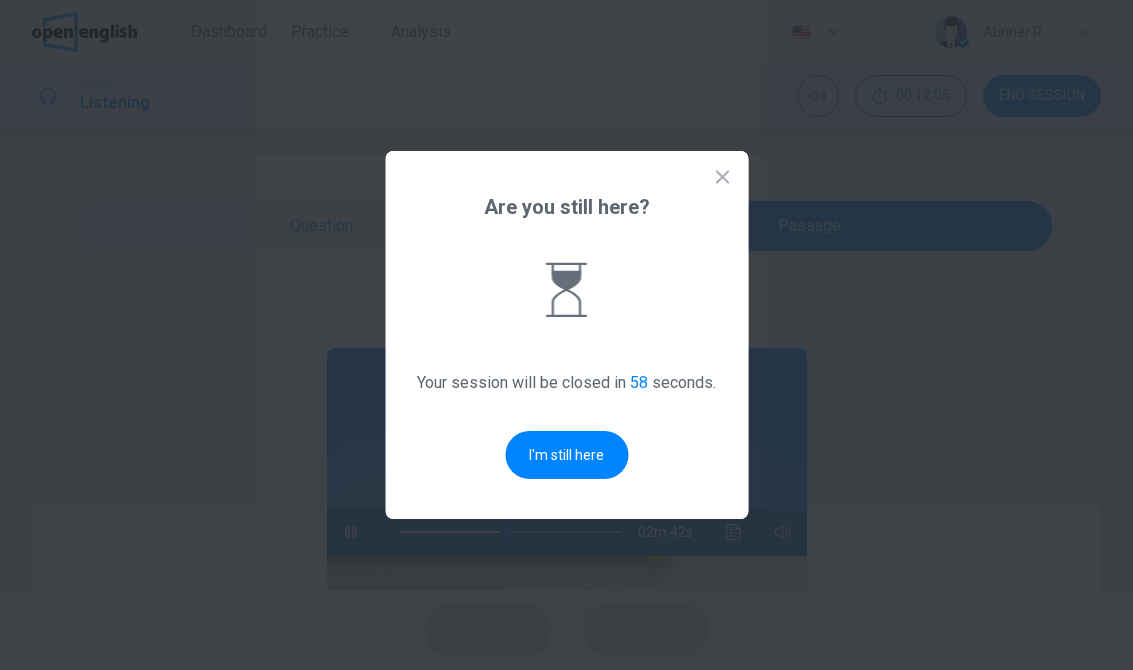 click on "I'm still here" at bounding box center (566, 455) 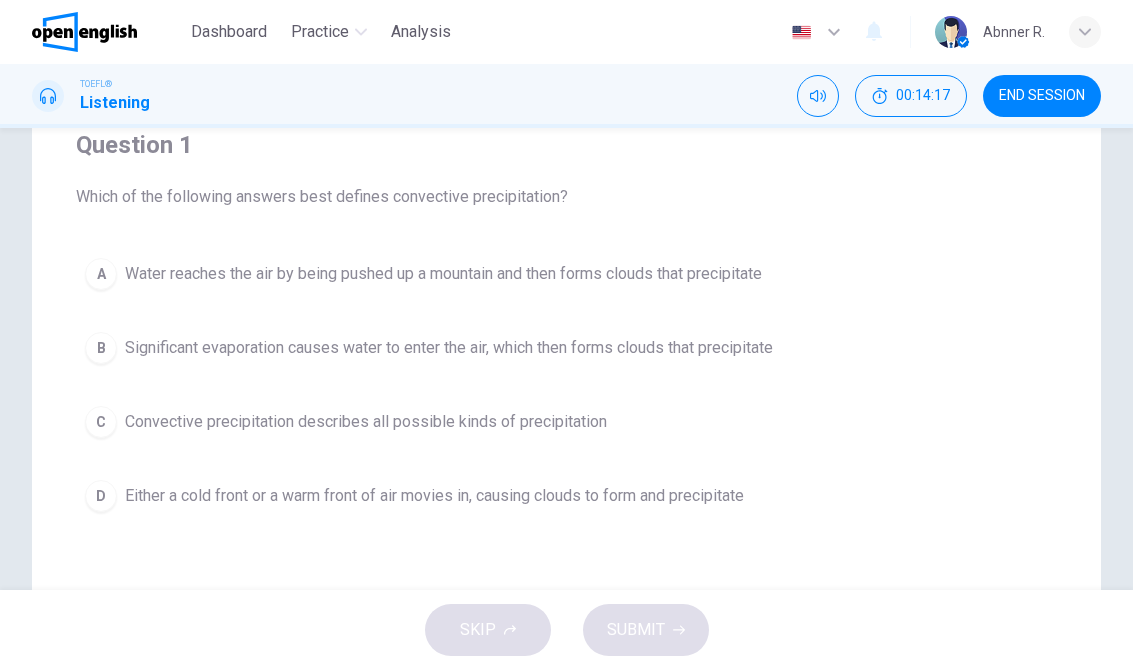 scroll, scrollTop: 172, scrollLeft: 0, axis: vertical 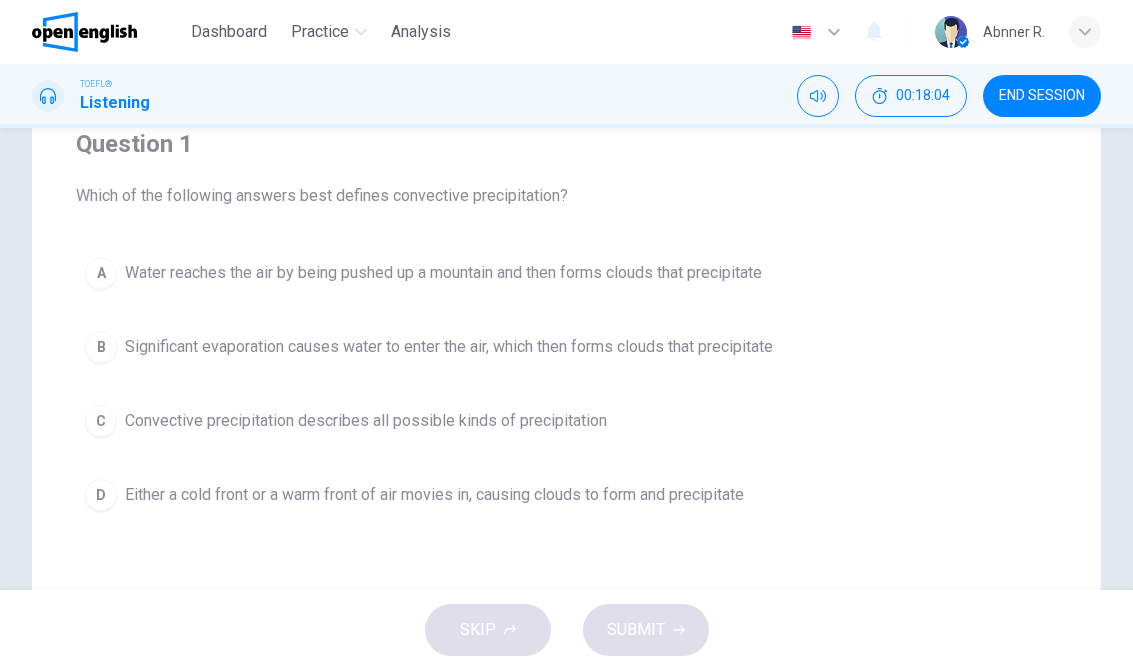 click on "Significant evaporation causes water to enter the air, which then forms clouds that precipitate" at bounding box center [443, 273] 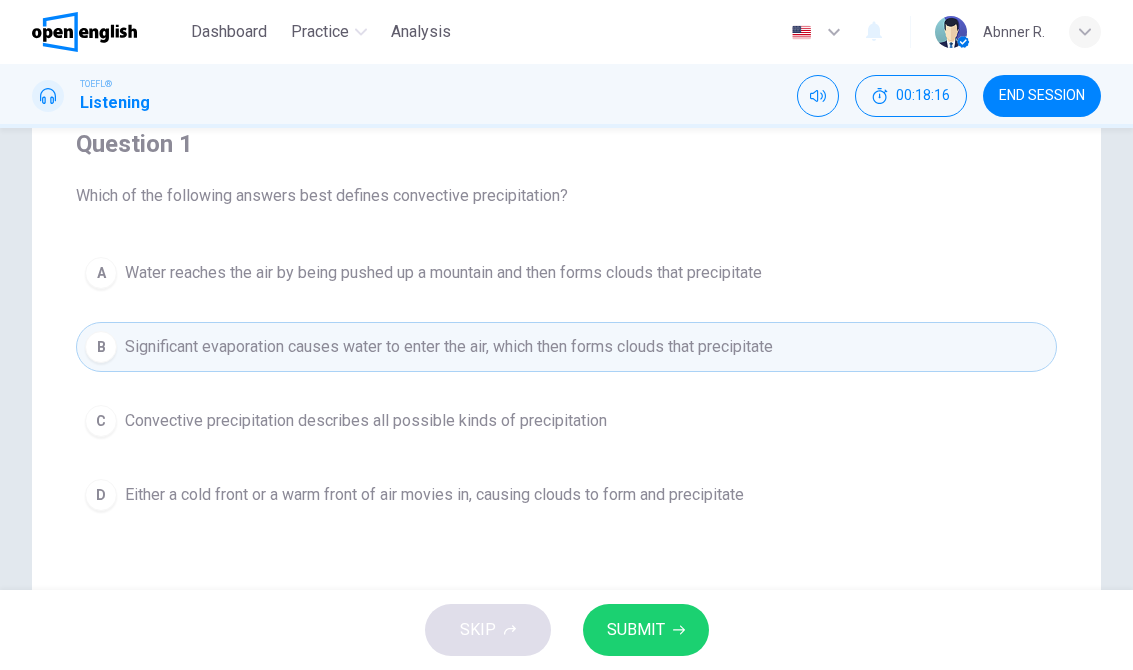 click on "SUBMIT" at bounding box center [646, 630] 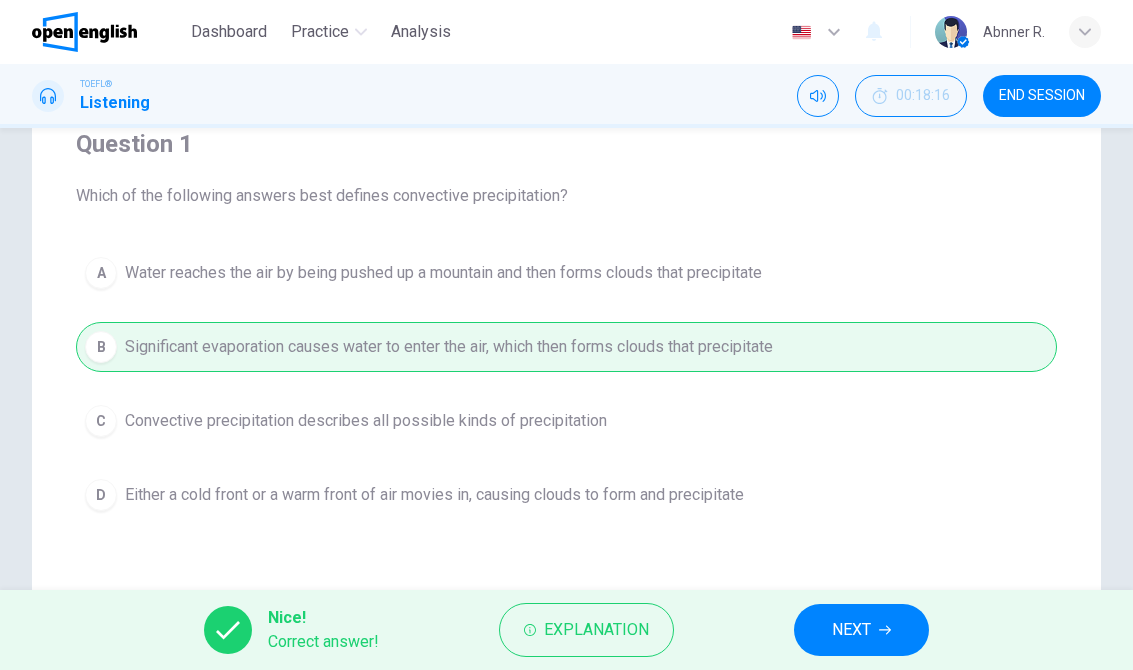 click on "NEXT" at bounding box center (861, 630) 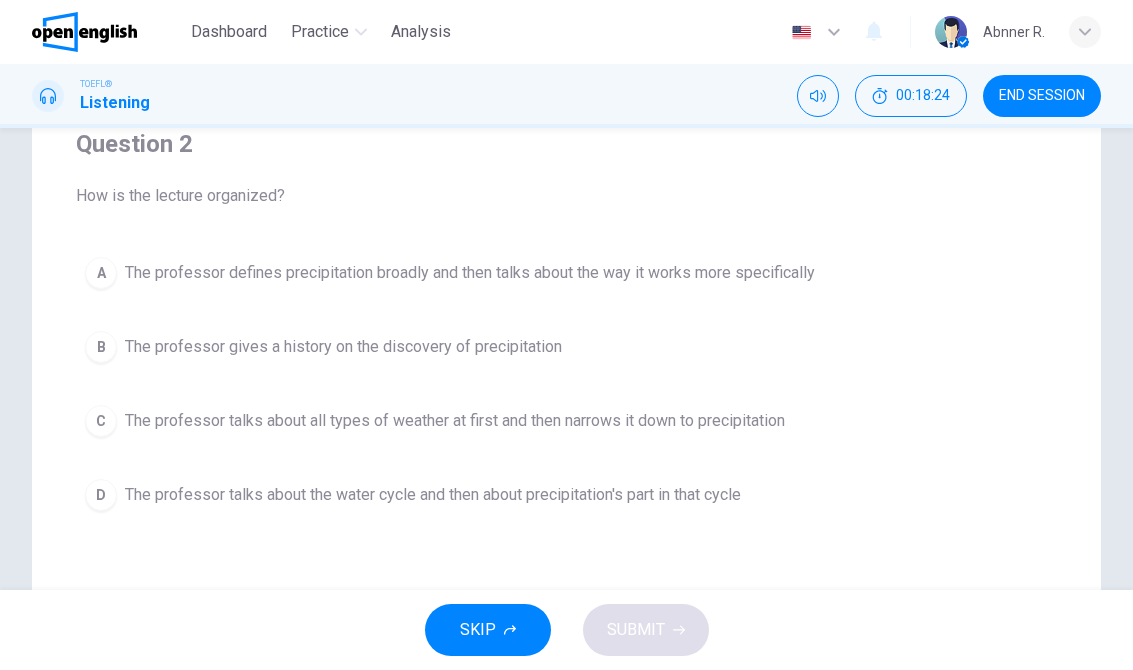click on "C The professor talks about all types of weather at first and then narrows it down to precipitation" at bounding box center [566, 421] 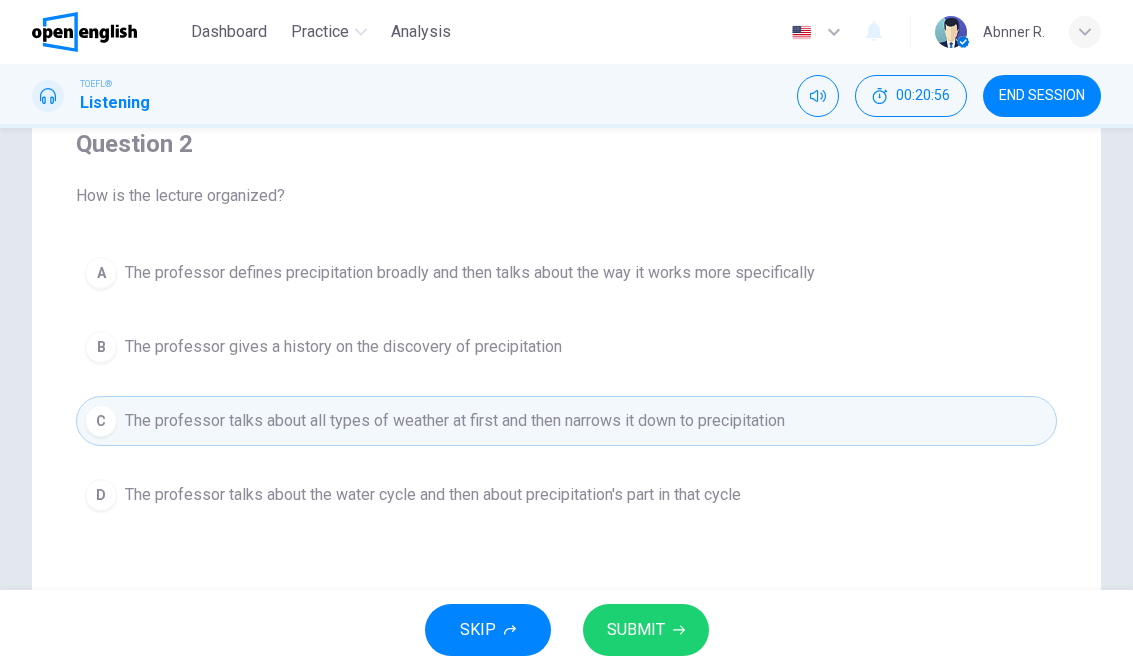 click on "SUBMIT" at bounding box center [636, 630] 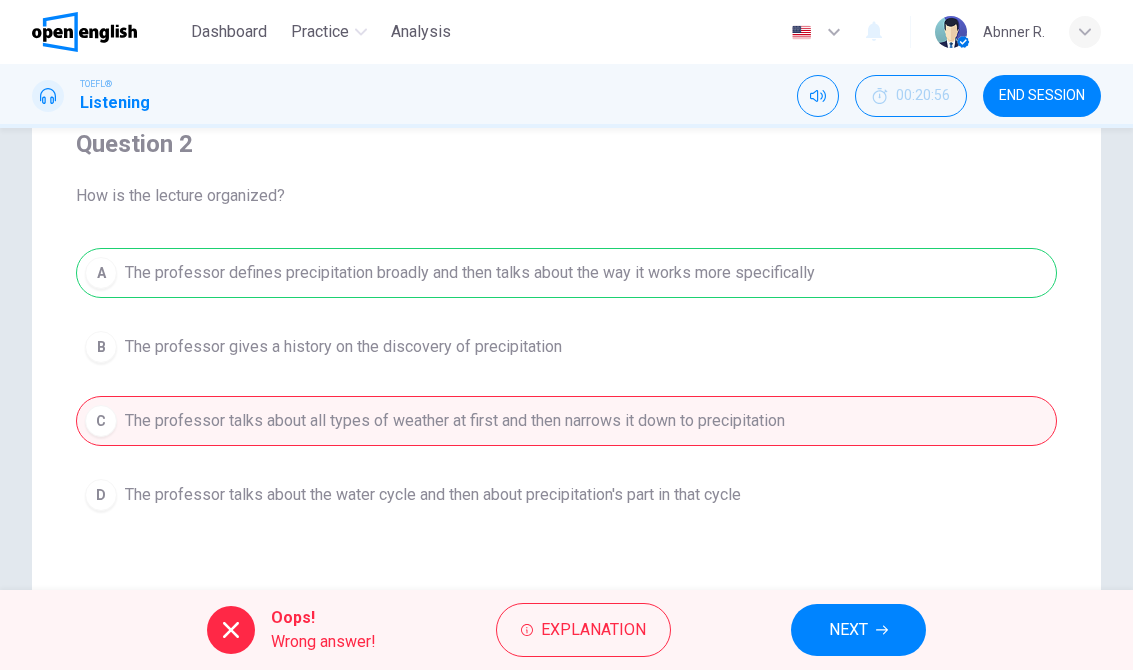 click on "NEXT" at bounding box center [848, 630] 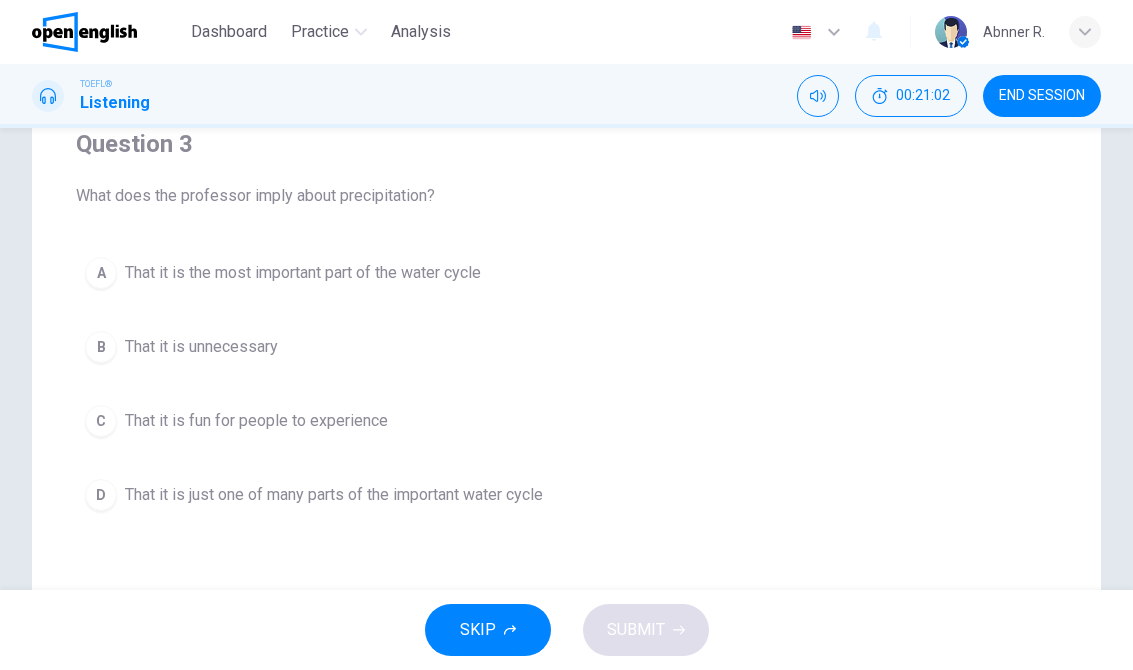 click on "D That it is just one of many parts of the important water cycle" at bounding box center [566, 495] 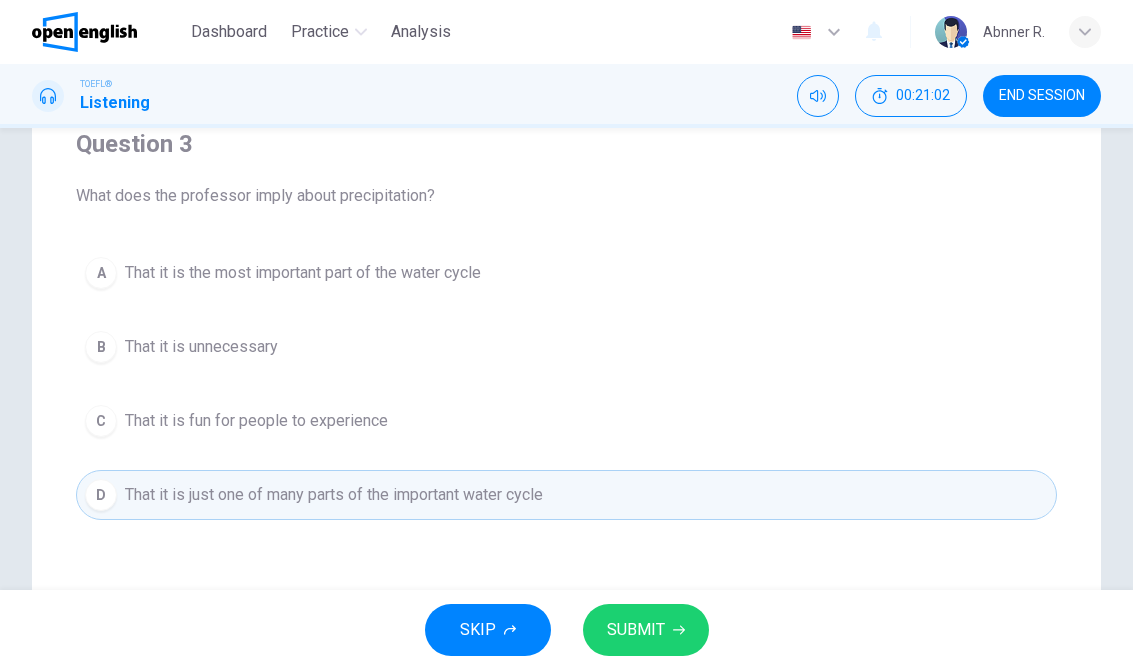 click on "SUBMIT" at bounding box center [646, 630] 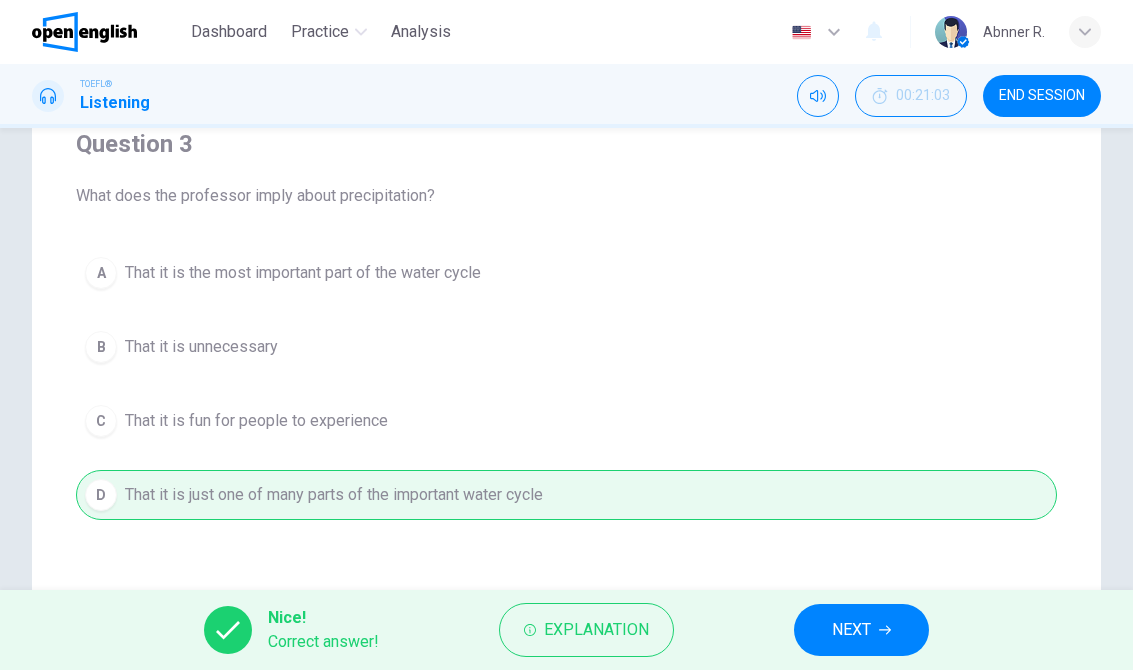 click on "NEXT" at bounding box center [861, 630] 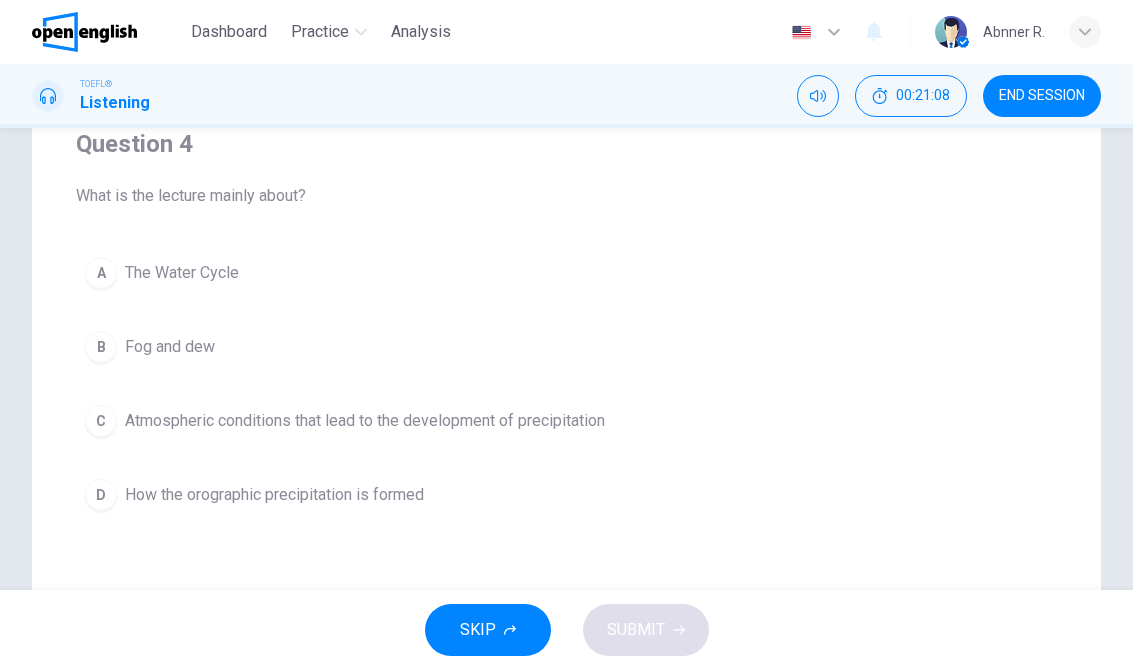click on "C Atmospheric conditions that lead to the development of precipitation" at bounding box center [566, 421] 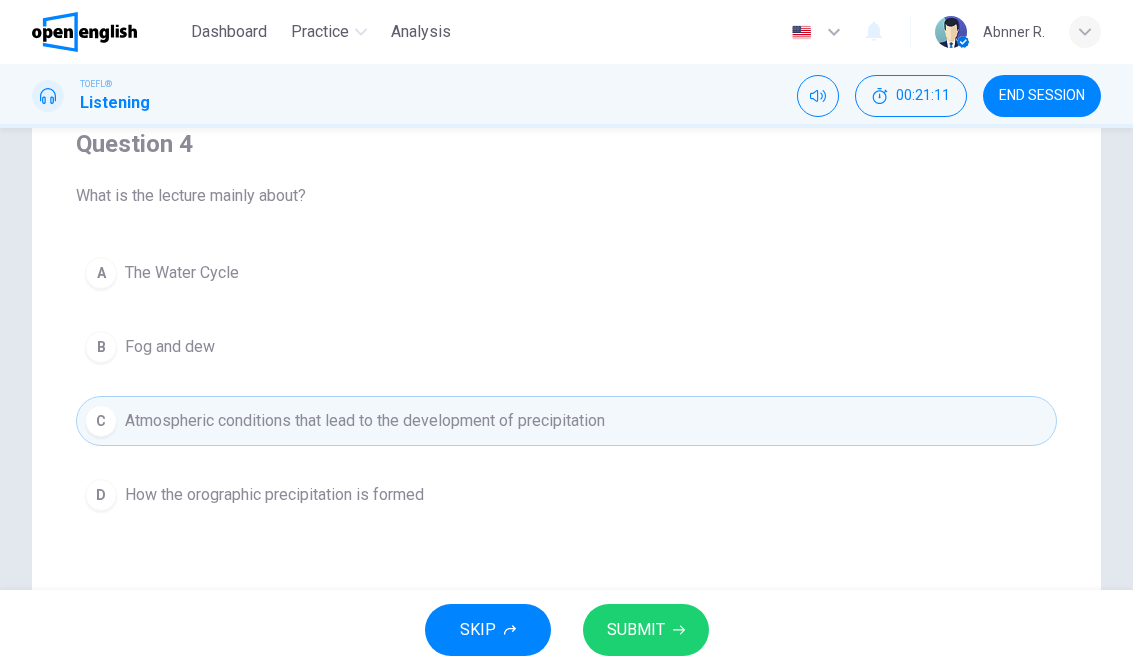 click on "SUBMIT" at bounding box center (636, 630) 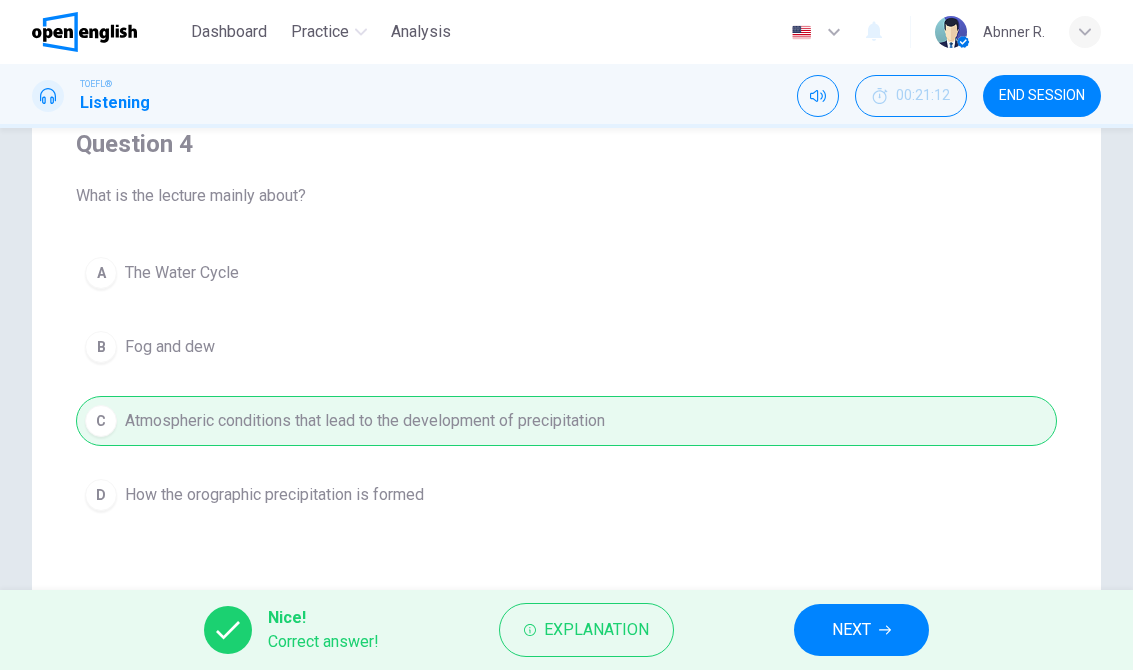 click on "NEXT" at bounding box center [861, 630] 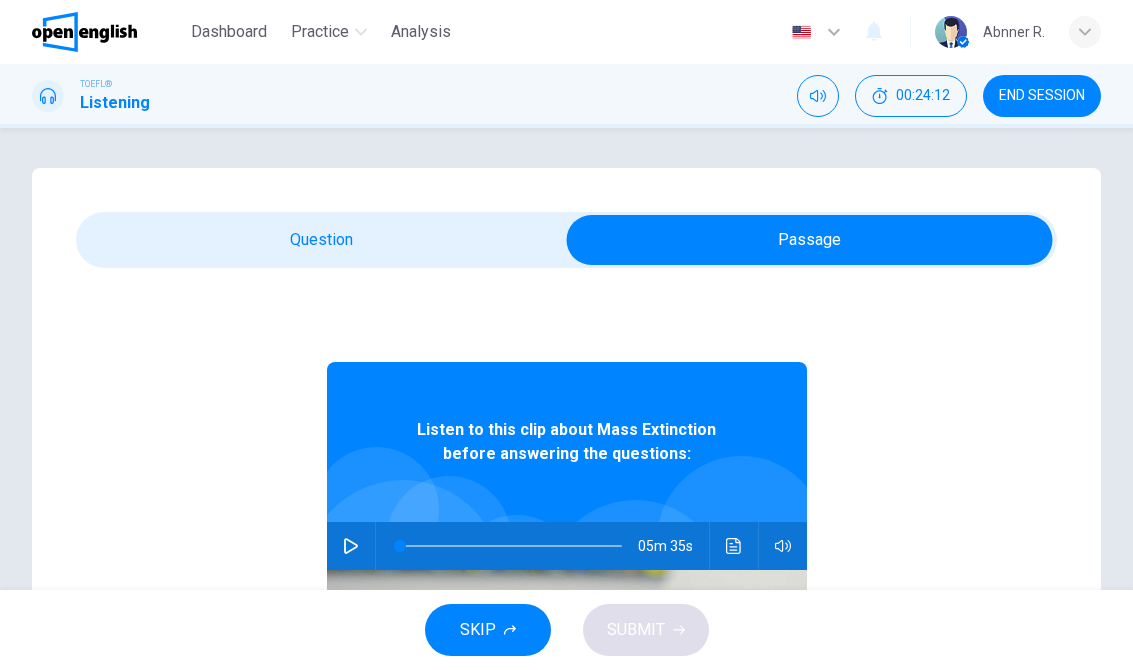 click on "Question Passage Question 5 What does the professor imply about the way scientific theories work? A That they are useless because they don't actually prove anything B That they are important and enhance our understanding of the world around us C That they should be viewed with suspicion D That they require little support in order to be accepted Listen to this clip about Mass Extinction before answering the questions:  05m 35s" at bounding box center (566, 570) 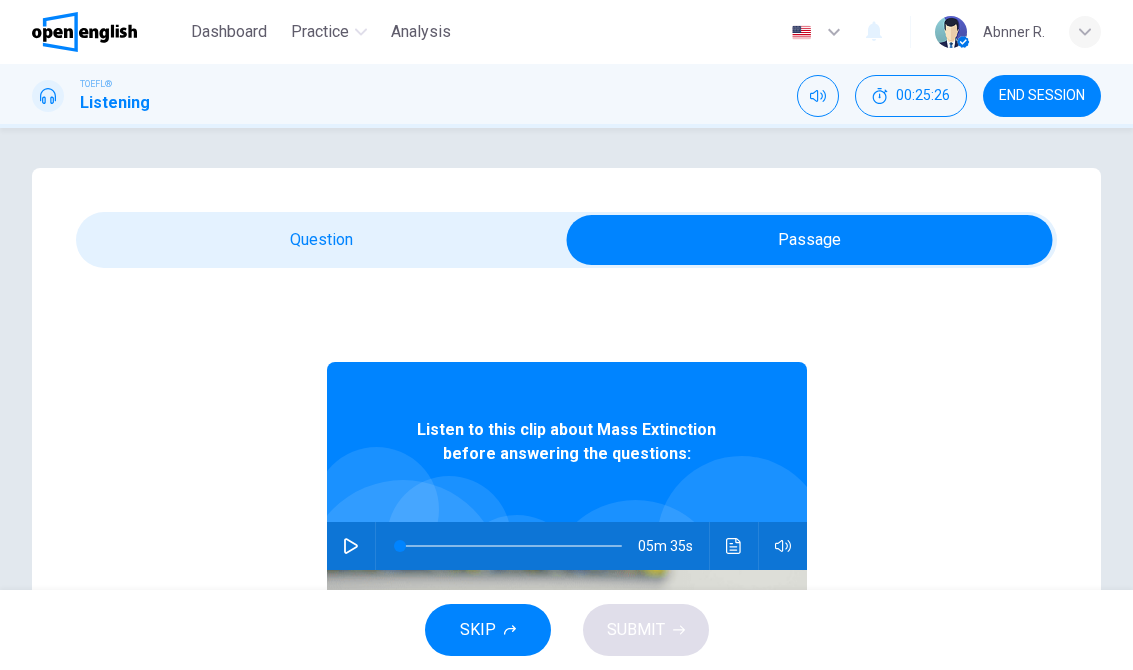 click at bounding box center [351, 546] 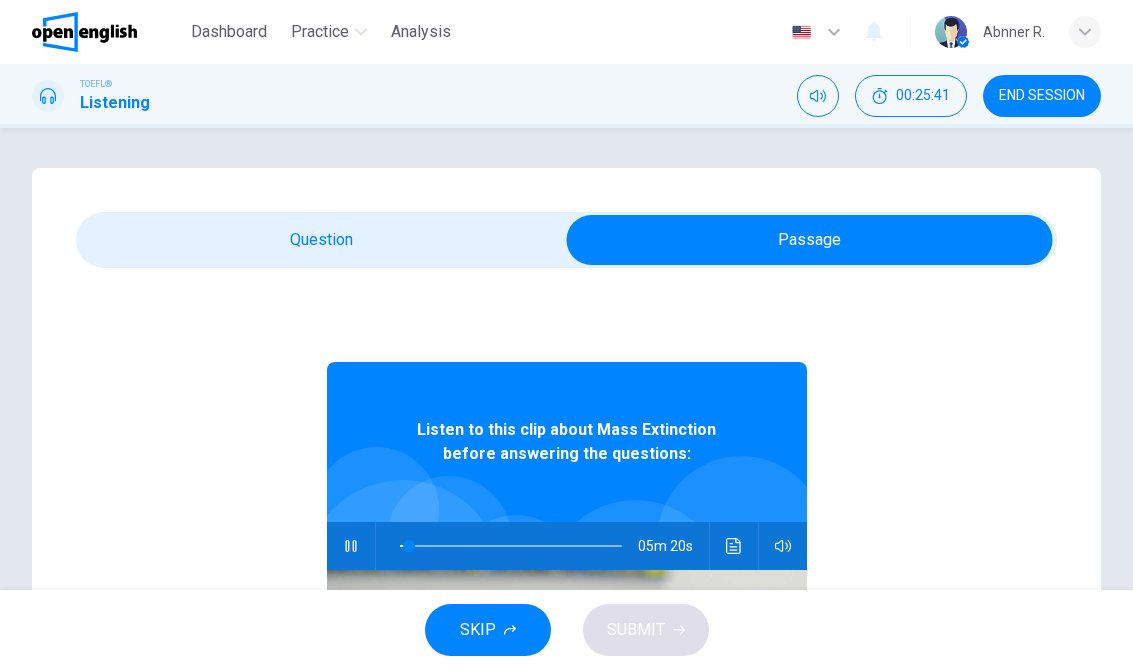 click at bounding box center (350, 546) 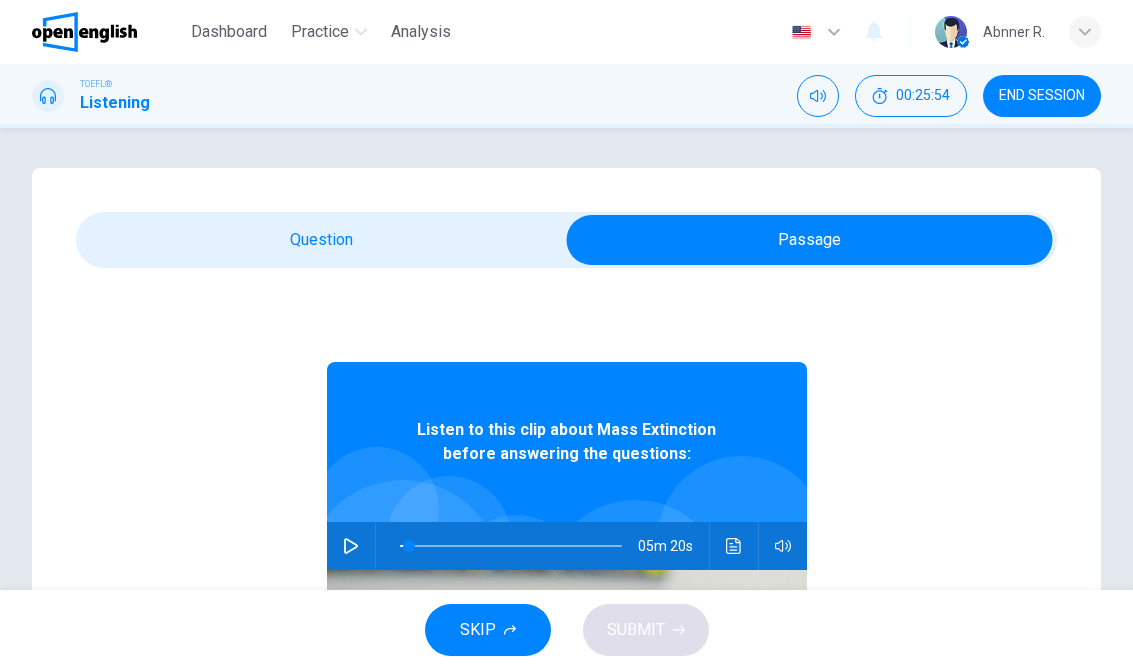 click on "Question Passage Question 5 What does the professor imply about the way scientific theories work? A That they are useless because they don't actually prove anything B That they are important and enhance our understanding of the world around us C That they should be viewed with suspicion D That they require little support in order to be accepted Listen to this clip about Mass Extinction before answering the questions:  05m 20s" at bounding box center (566, 570) 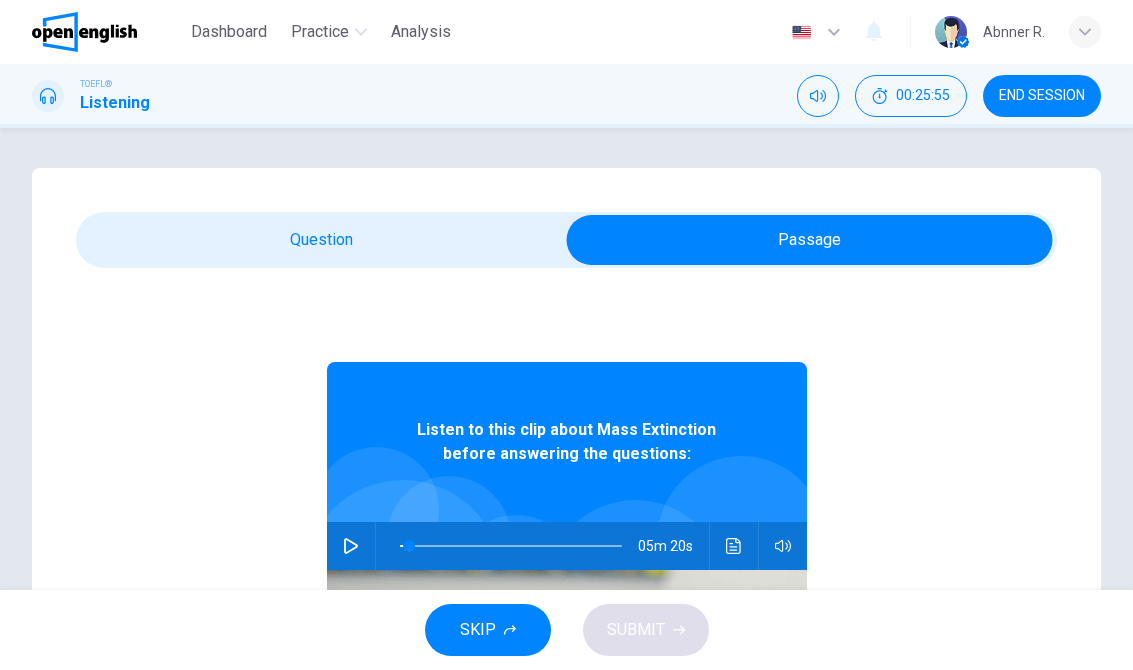 click at bounding box center [351, 546] 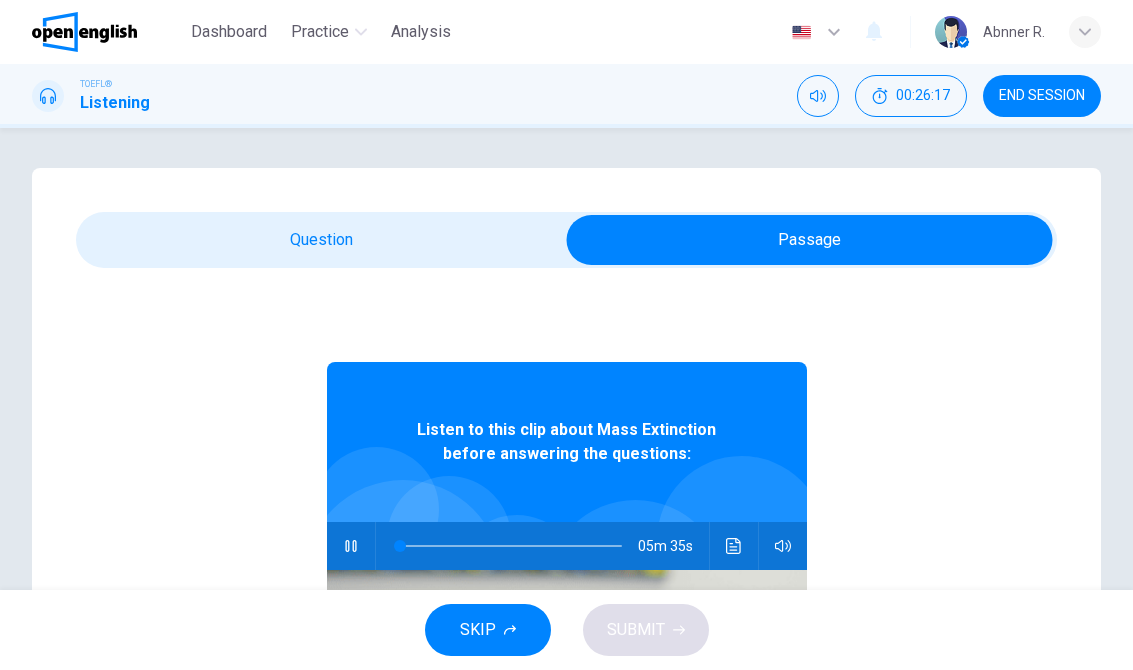 click at bounding box center (351, 546) 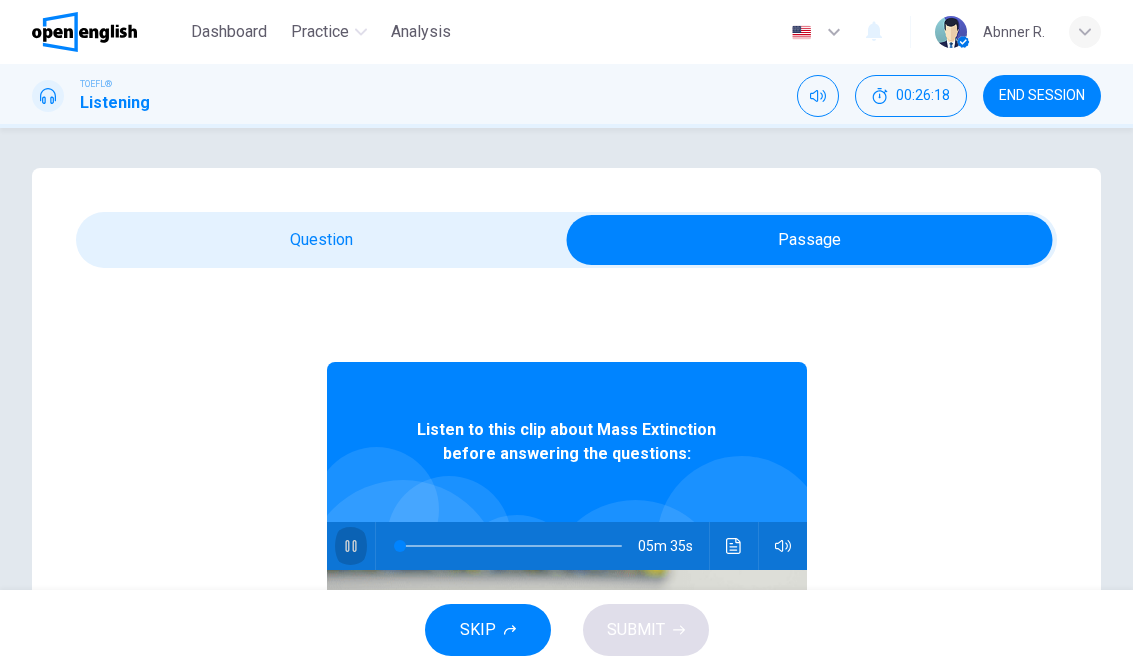 click at bounding box center [351, 546] 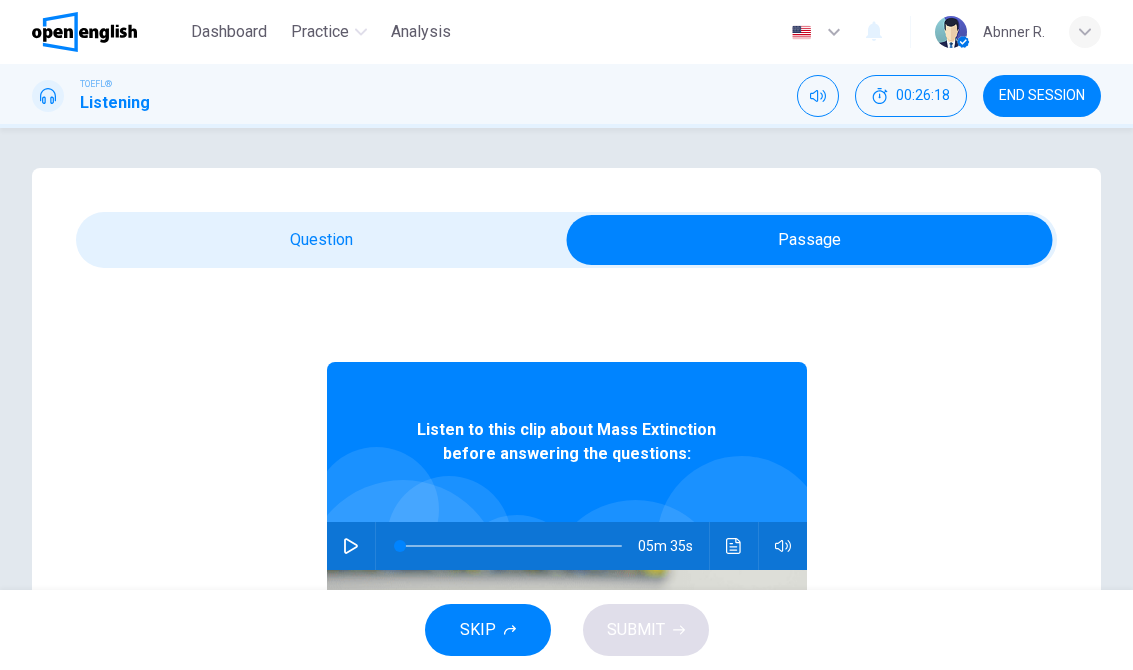click at bounding box center [351, 546] 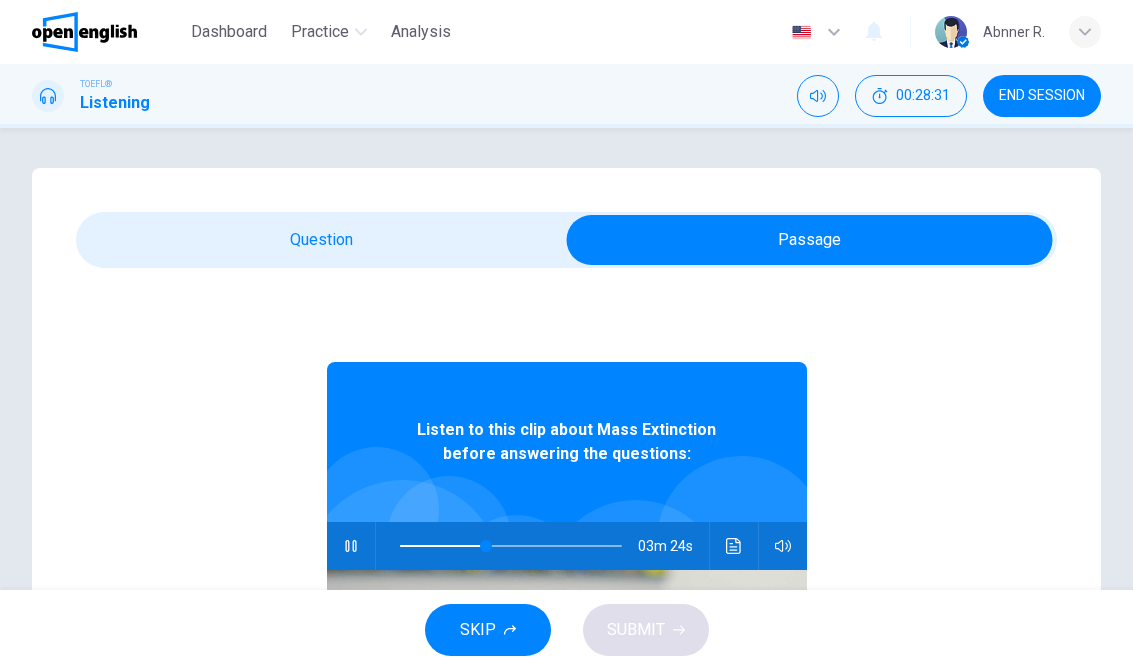 click at bounding box center [403, 579] 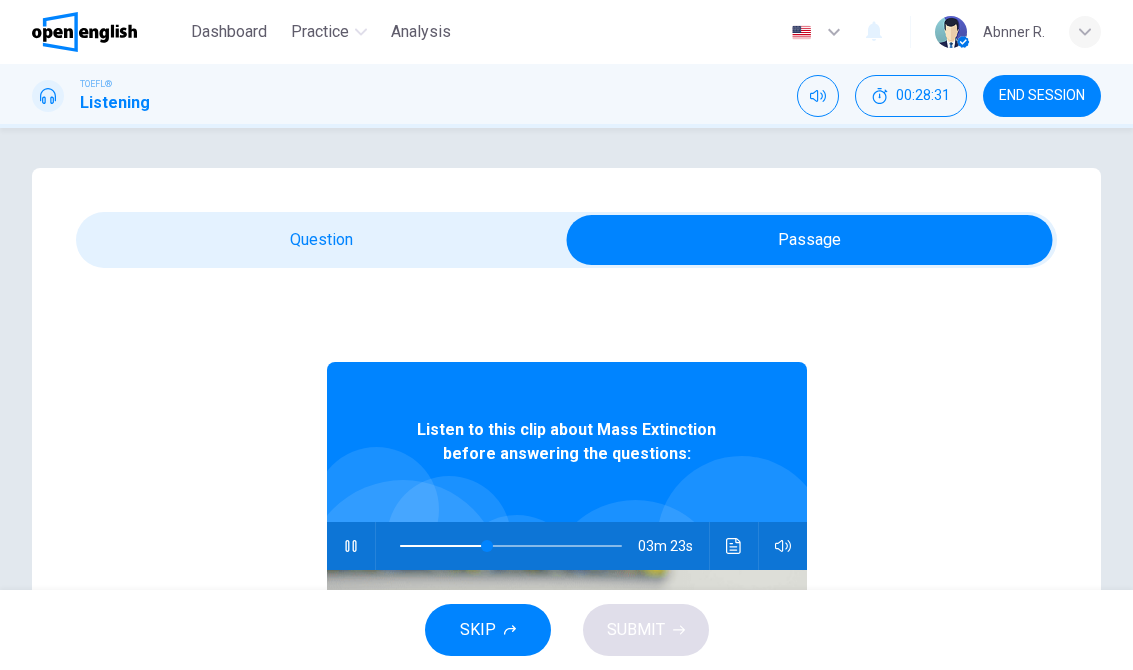 click at bounding box center [351, 546] 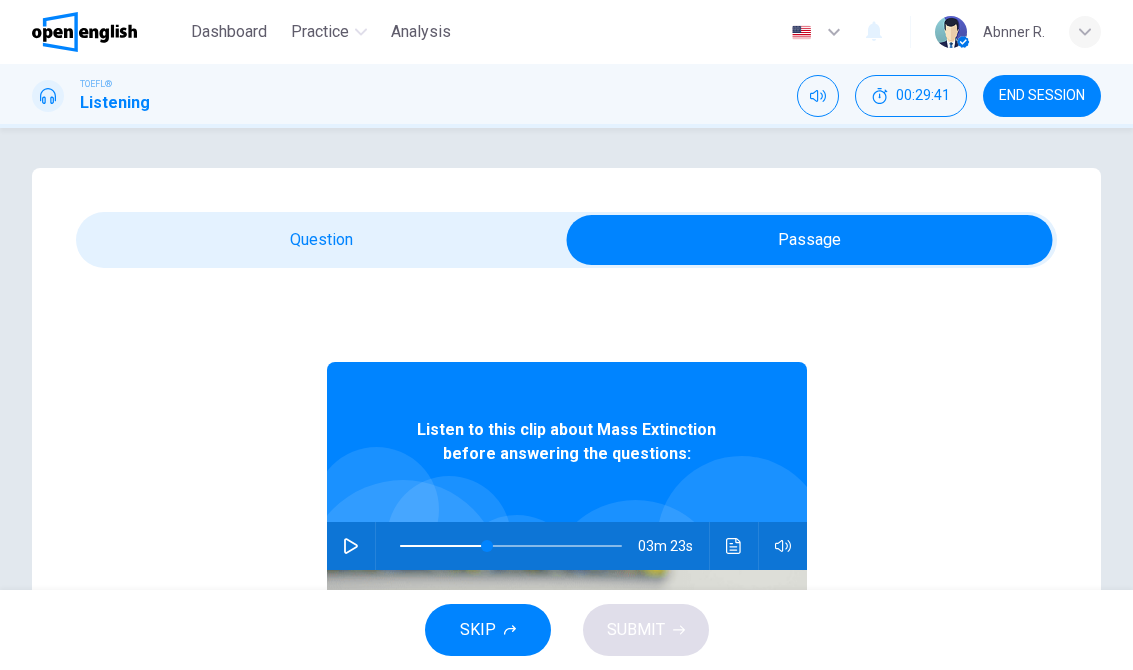 click at bounding box center (351, 546) 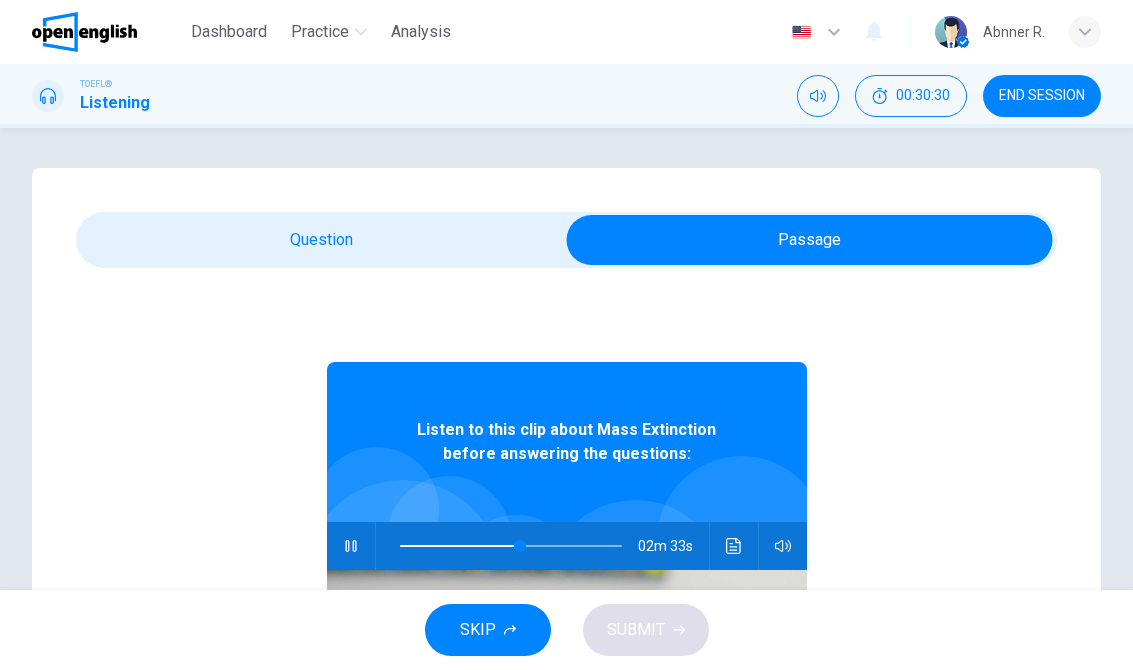 click on "TOEFL® Listening 00:30:30 END SESSION" at bounding box center (566, 96) 